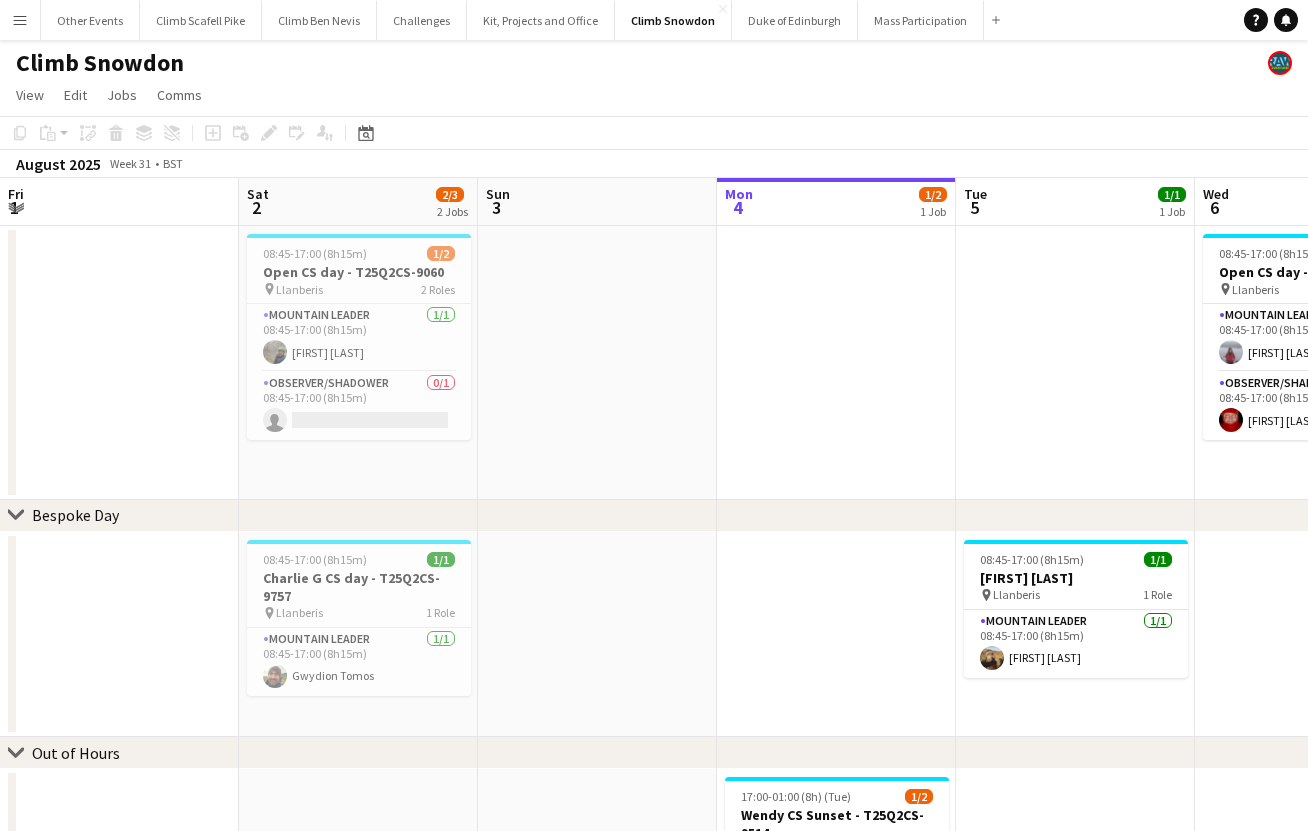 scroll, scrollTop: 0, scrollLeft: 0, axis: both 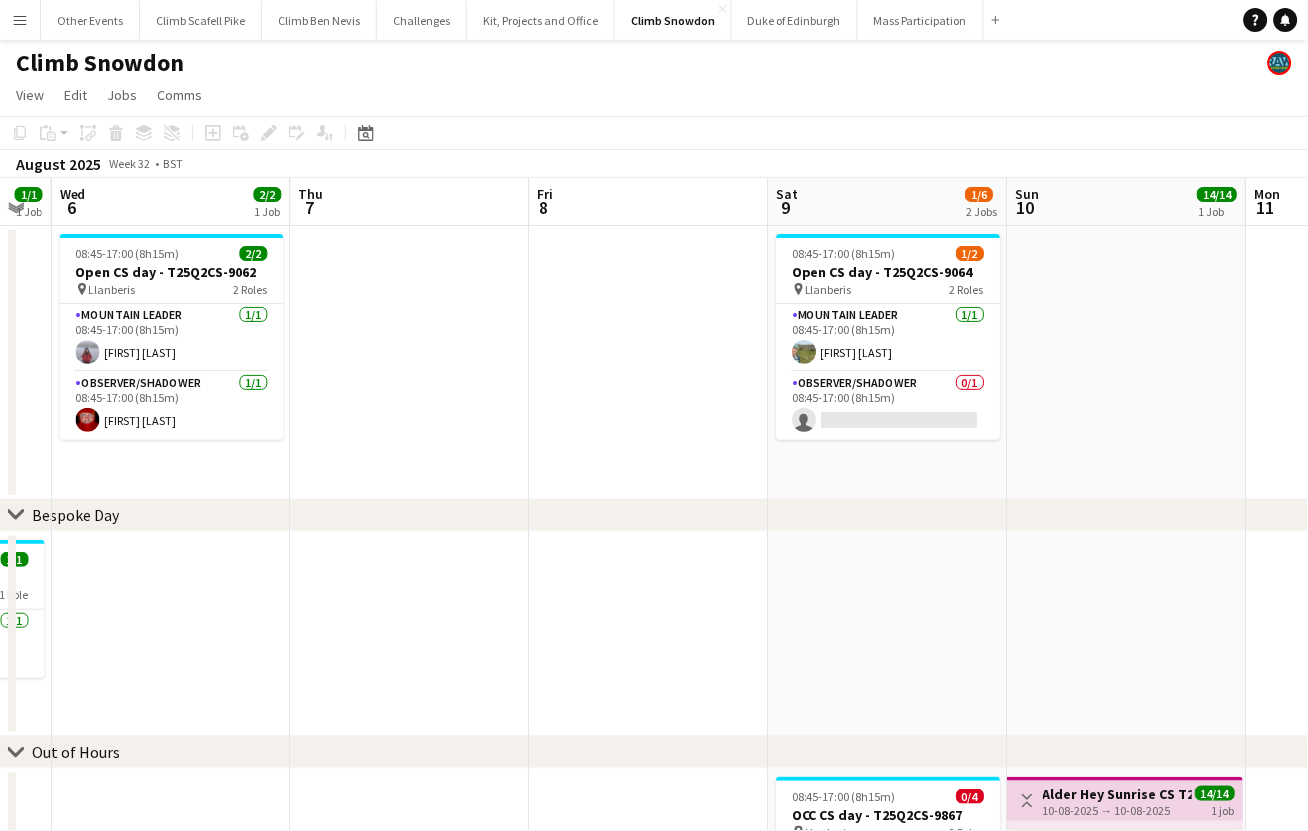 drag, startPoint x: 1092, startPoint y: 632, endPoint x: 454, endPoint y: 670, distance: 639.1307 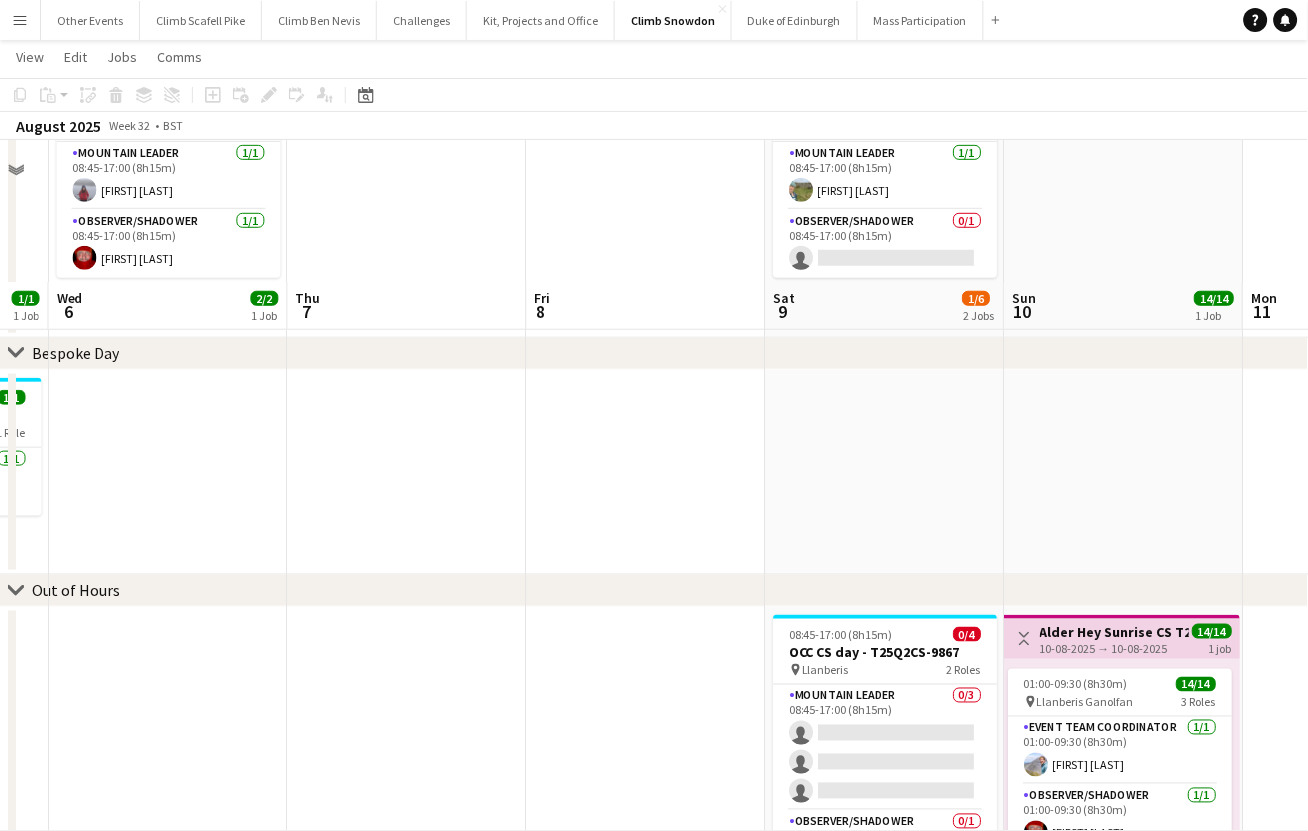 scroll, scrollTop: 0, scrollLeft: 0, axis: both 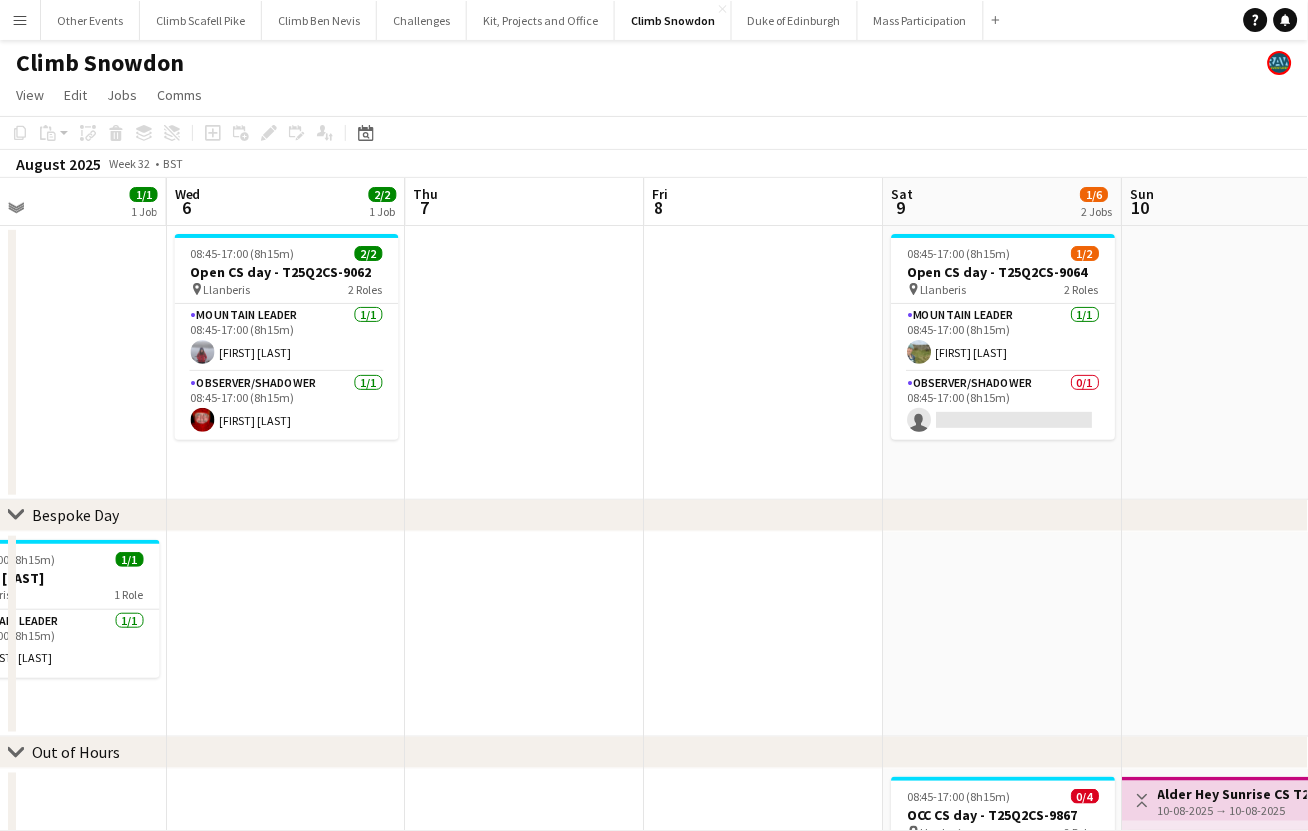 drag, startPoint x: 1111, startPoint y: 416, endPoint x: 618, endPoint y: 482, distance: 497.39822 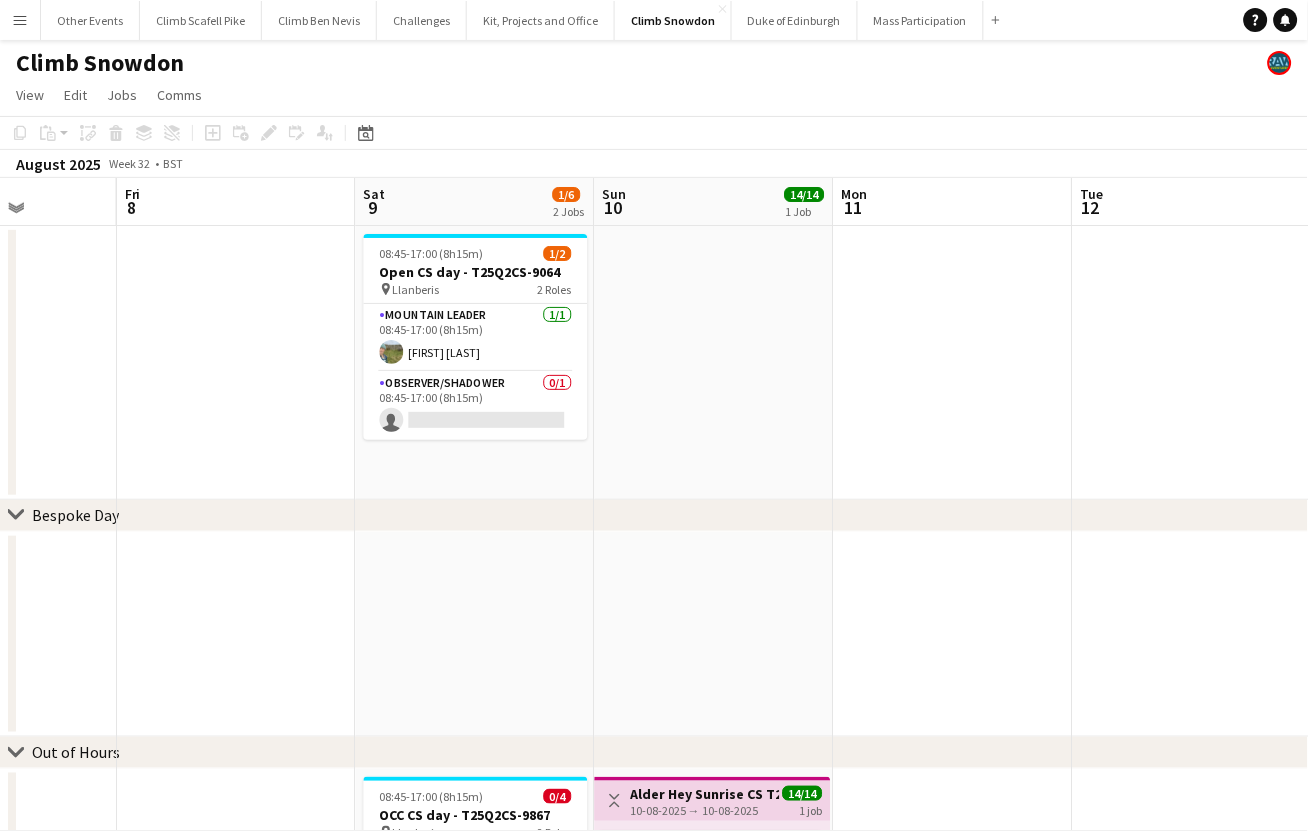 drag, startPoint x: 961, startPoint y: 427, endPoint x: 1308, endPoint y: 385, distance: 349.53253 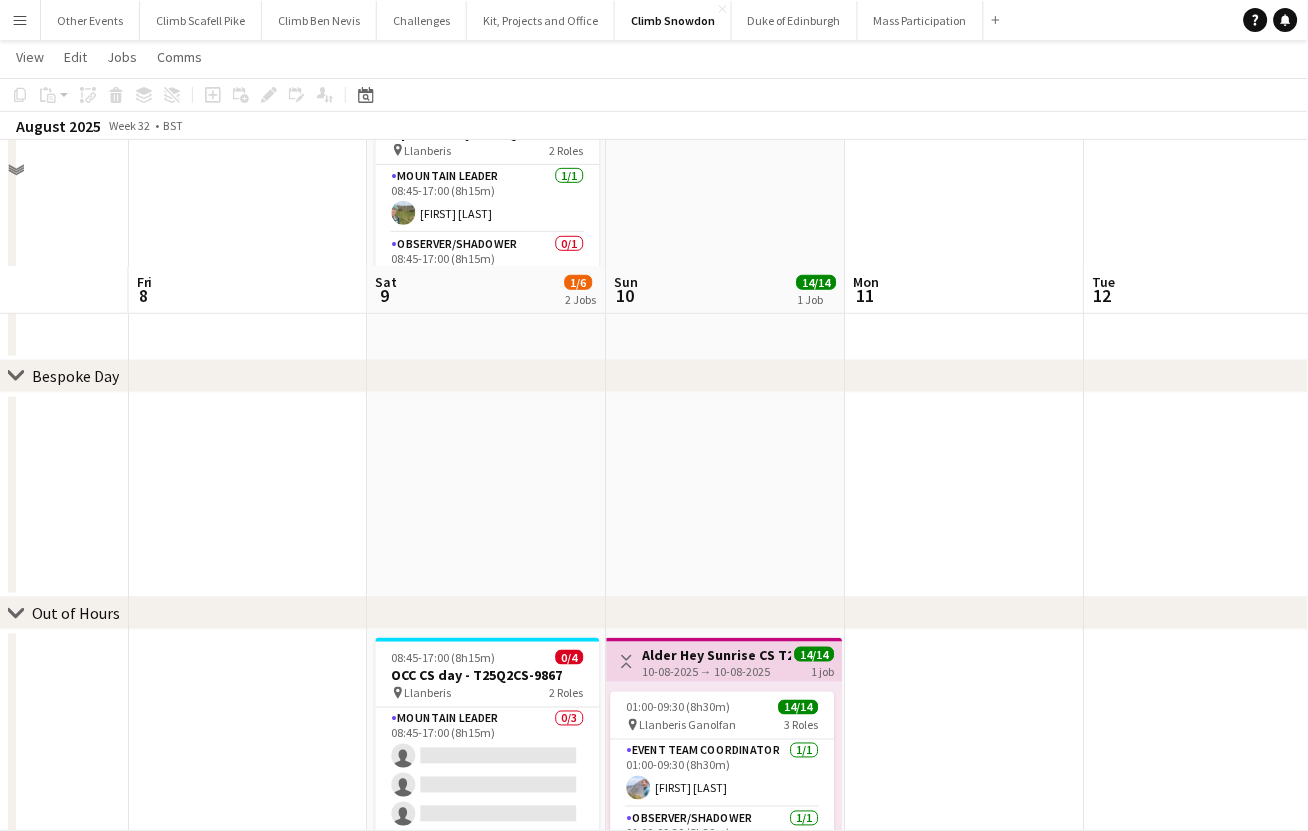 scroll, scrollTop: 0, scrollLeft: 0, axis: both 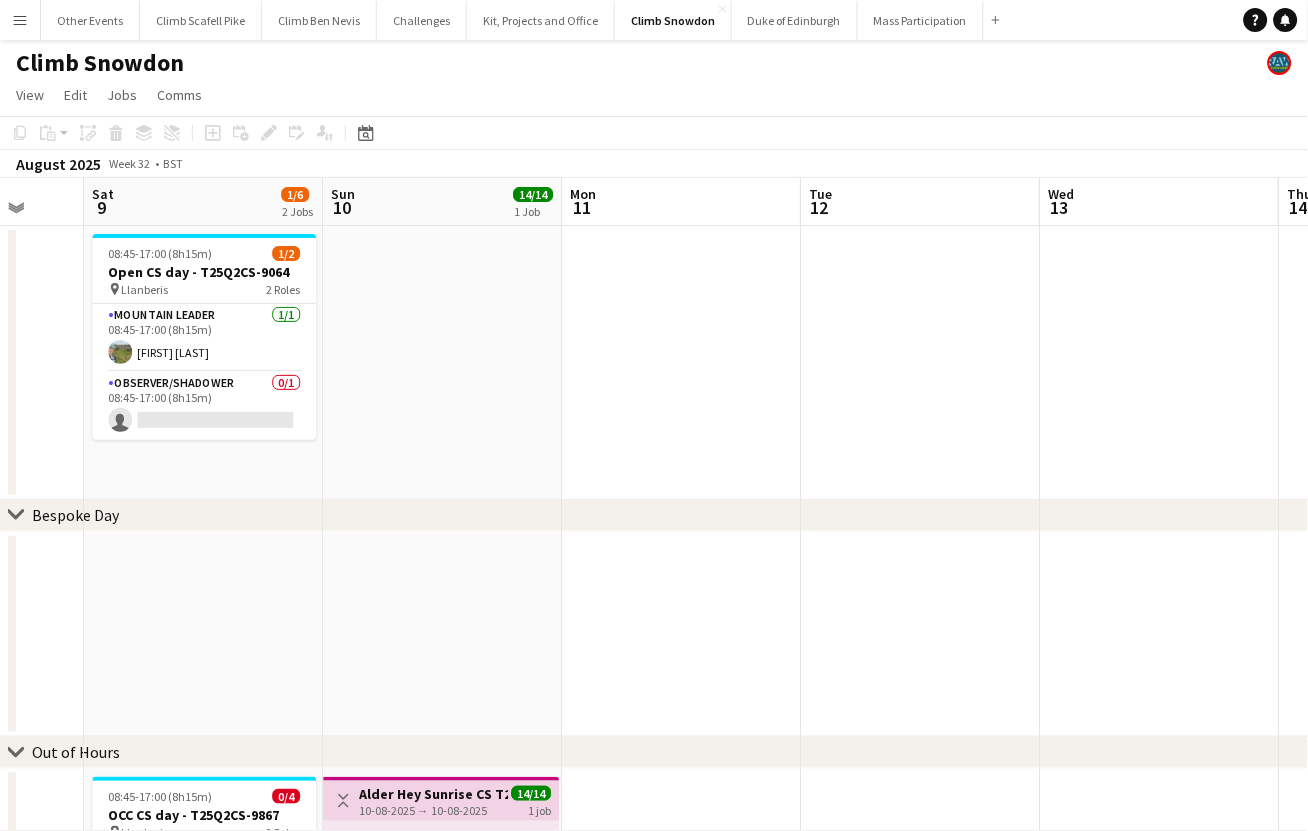drag, startPoint x: 1149, startPoint y: 599, endPoint x: 457, endPoint y: 621, distance: 692.3496 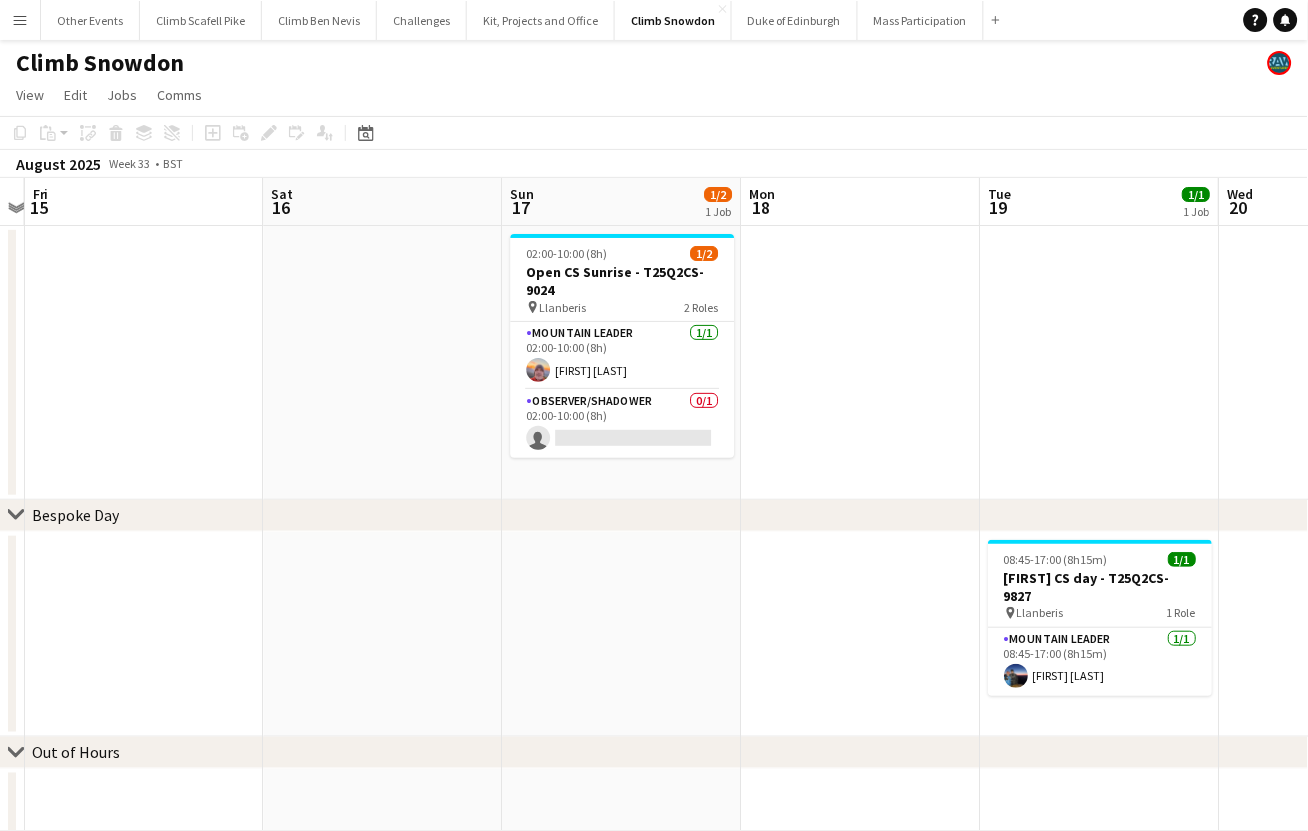 drag, startPoint x: 1261, startPoint y: 398, endPoint x: 209, endPoint y: 505, distance: 1057.4275 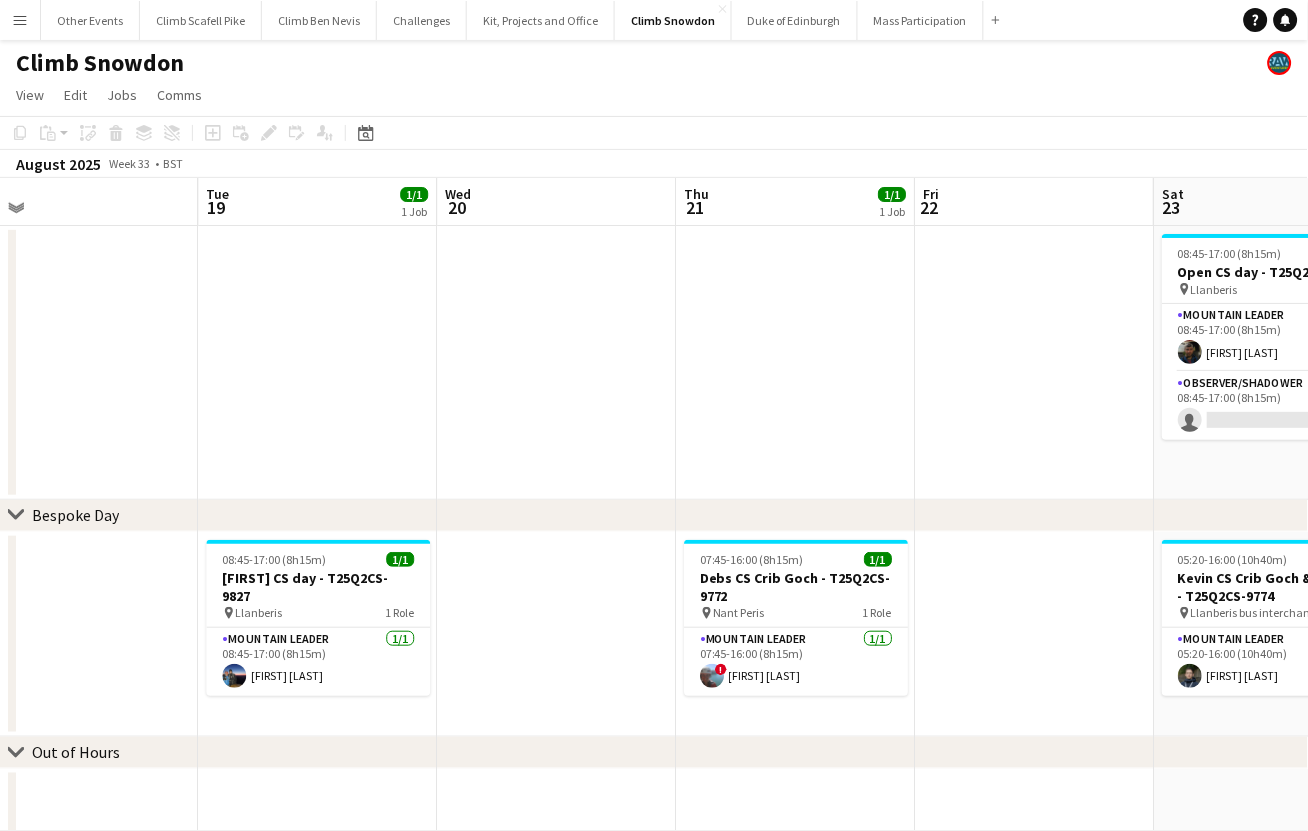 drag, startPoint x: 313, startPoint y: 537, endPoint x: 428, endPoint y: 532, distance: 115.10864 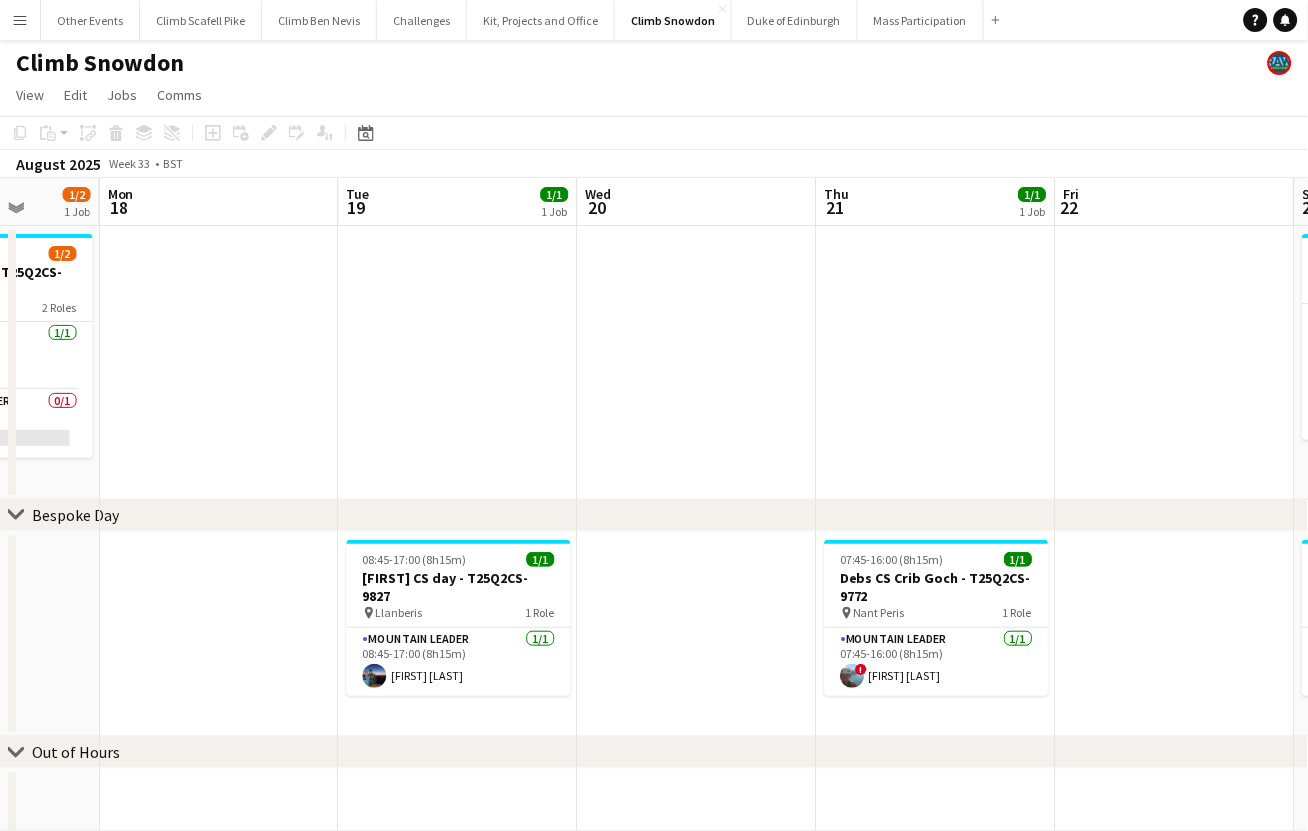 drag, startPoint x: 962, startPoint y: 409, endPoint x: 1020, endPoint y: 395, distance: 59.665737 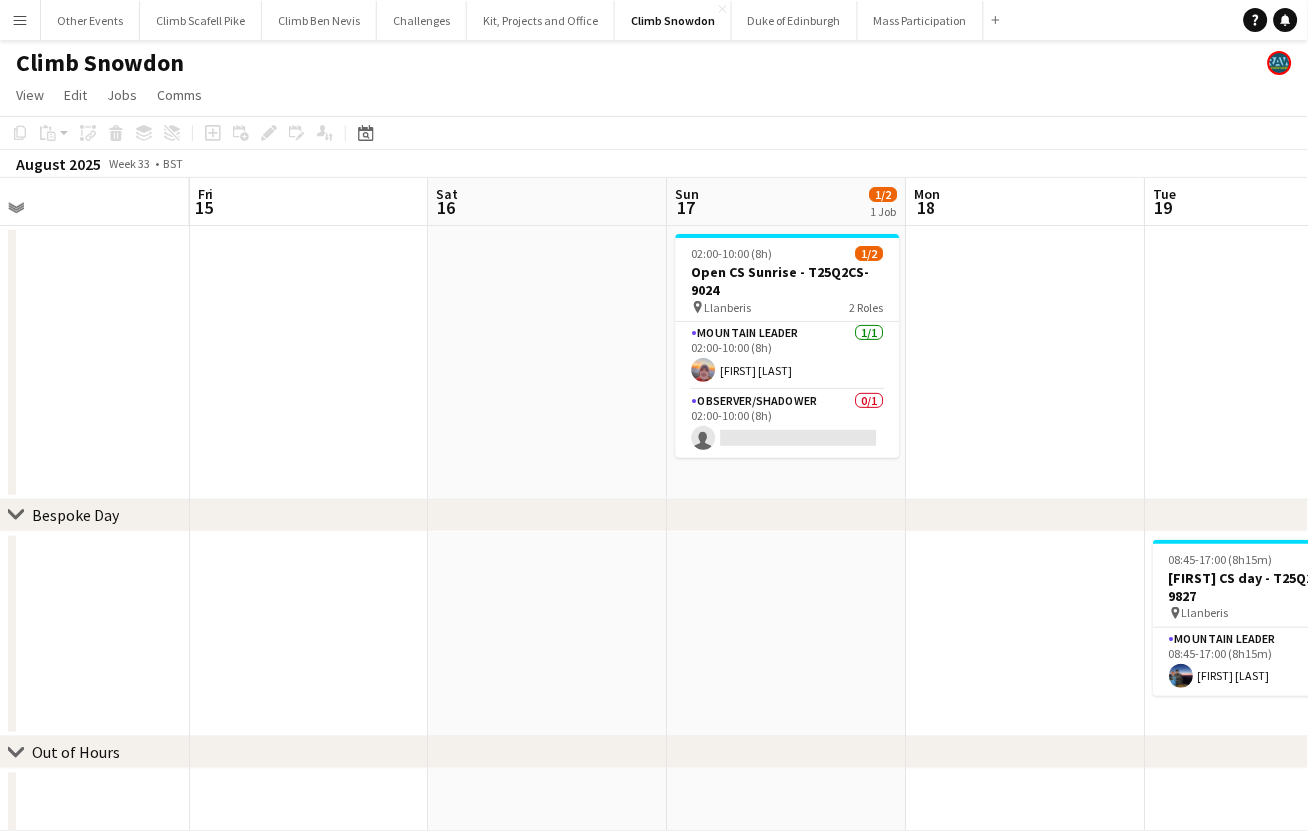 drag, startPoint x: 482, startPoint y: 405, endPoint x: 1042, endPoint y: 381, distance: 560.51404 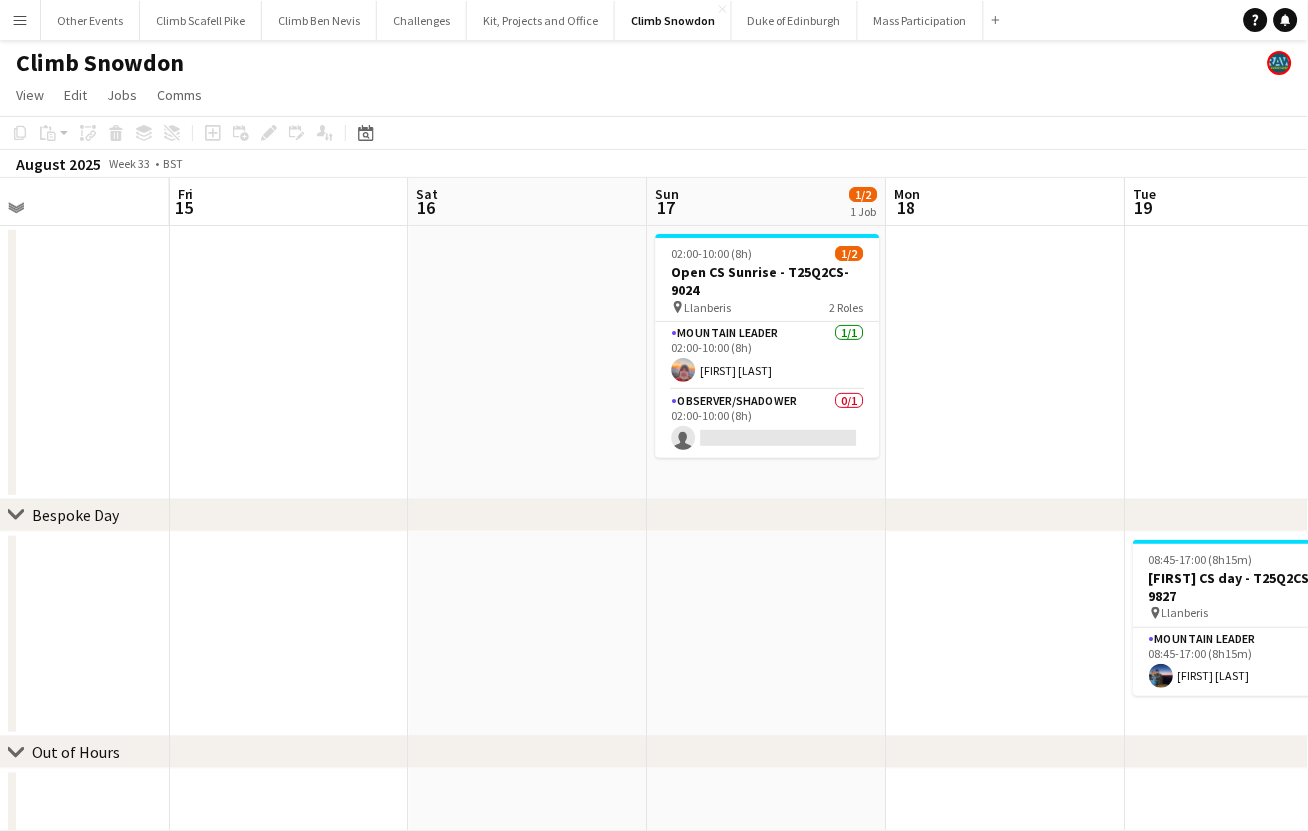 scroll, scrollTop: 0, scrollLeft: 522, axis: horizontal 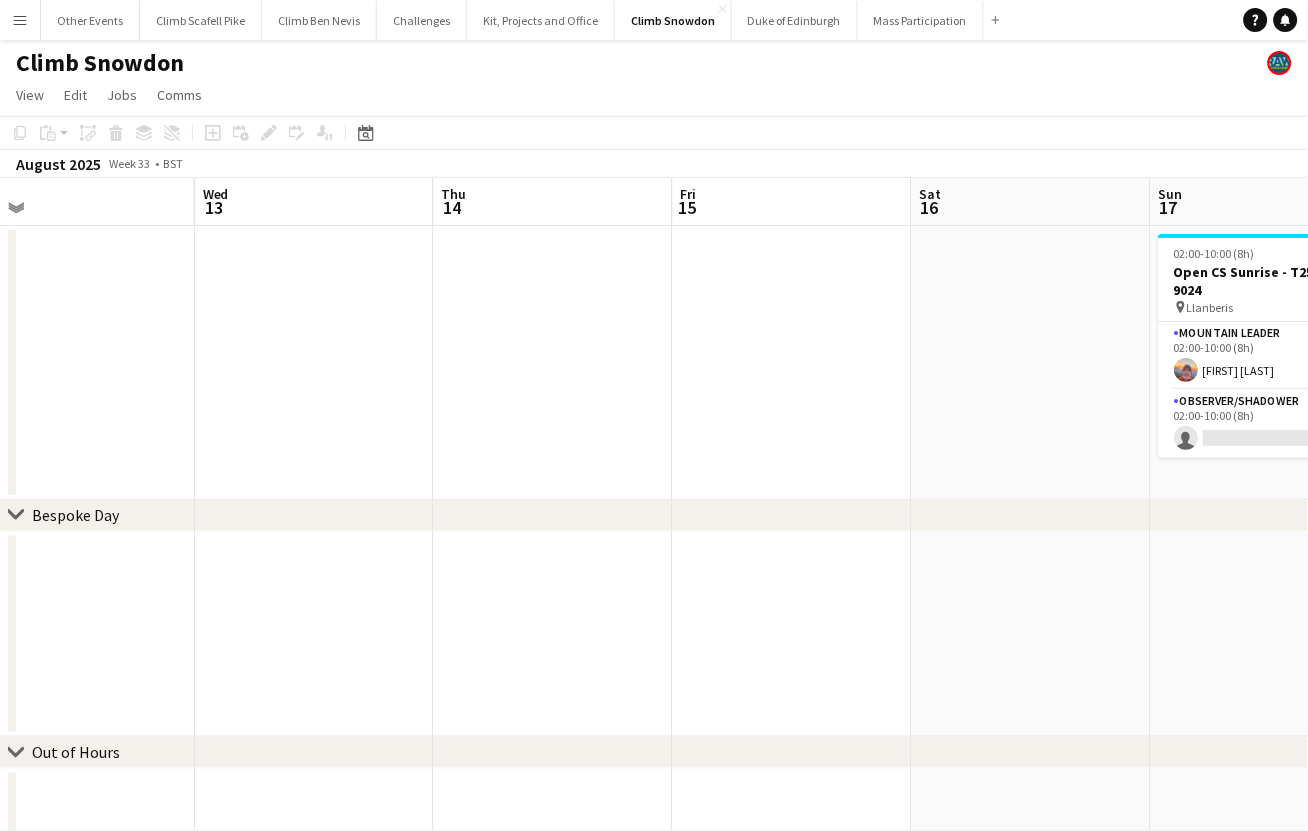 drag, startPoint x: 465, startPoint y: 474, endPoint x: 849, endPoint y: 453, distance: 384.5738 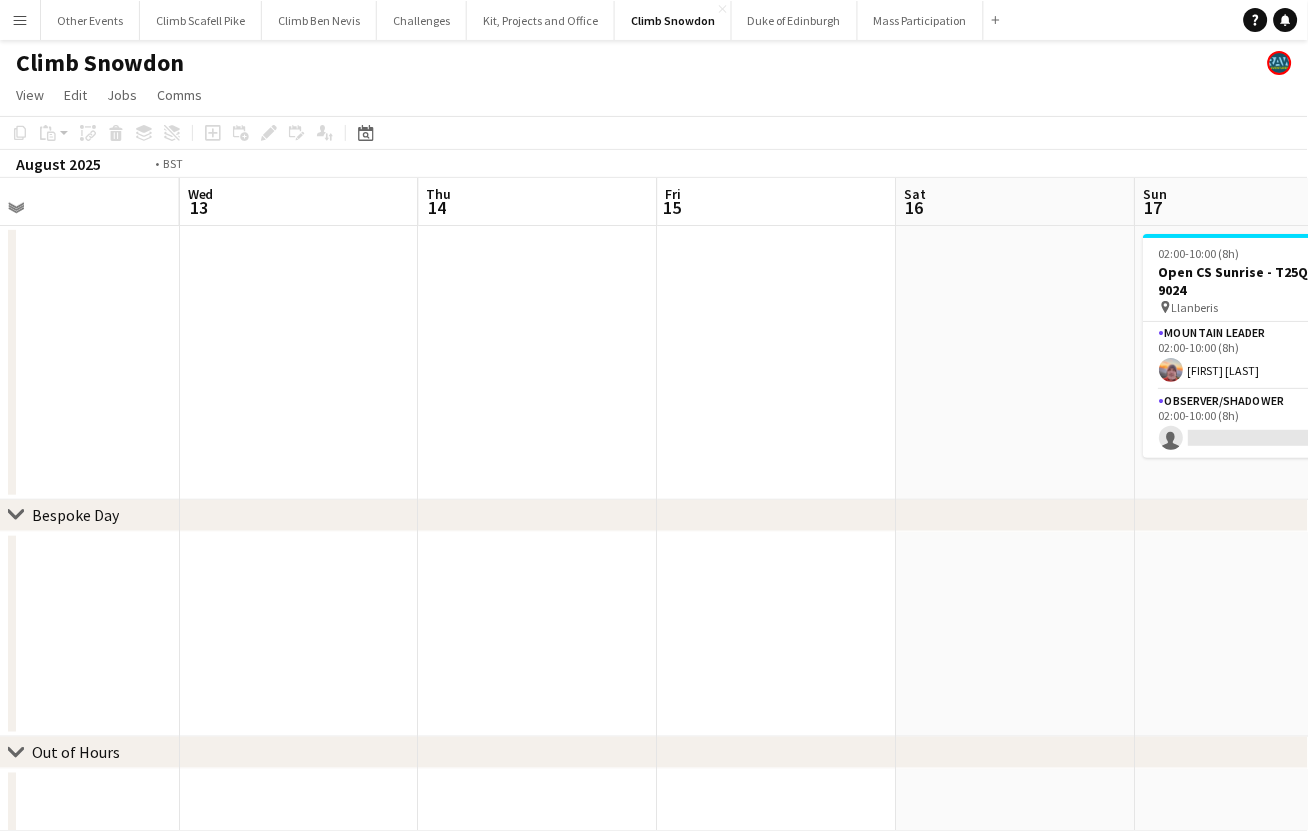 scroll, scrollTop: 0, scrollLeft: 455, axis: horizontal 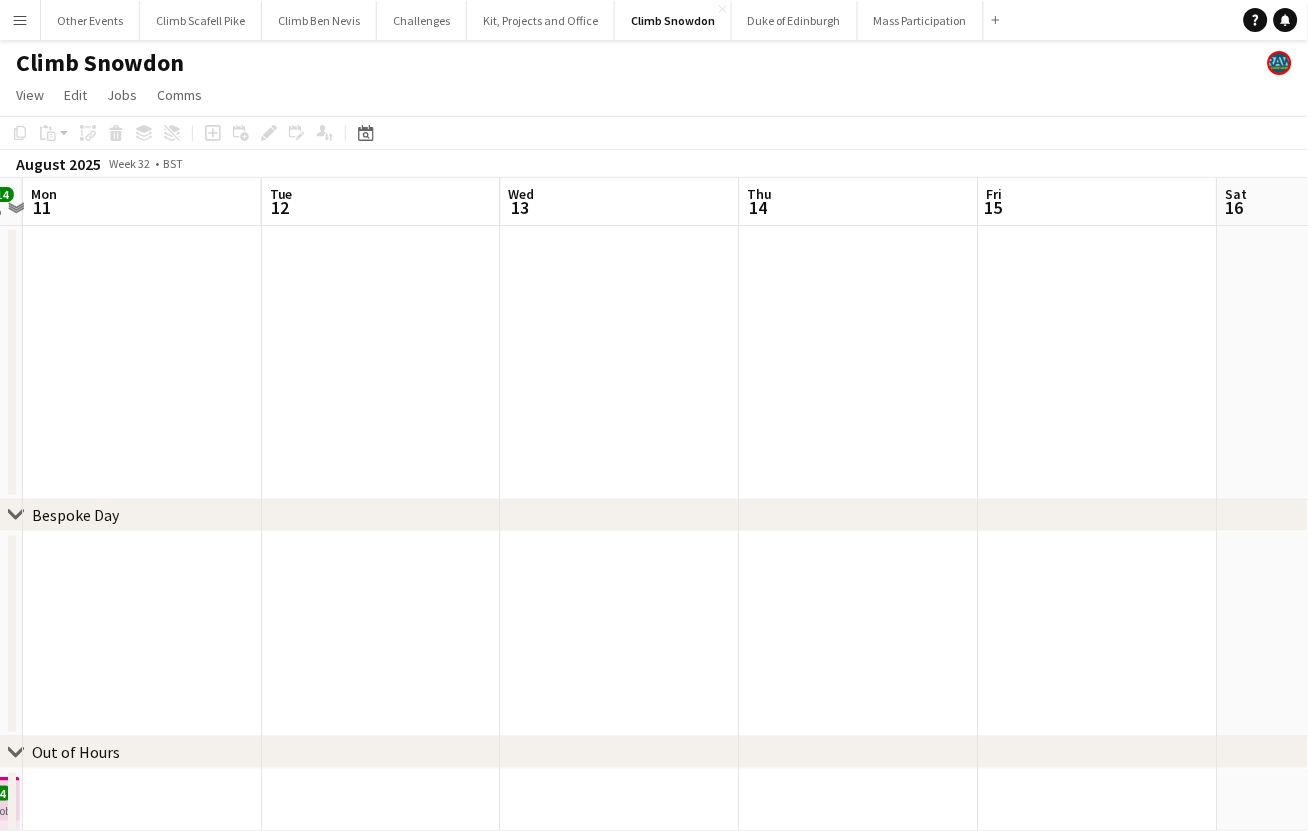 drag, startPoint x: 385, startPoint y: 550, endPoint x: 691, endPoint y: 548, distance: 306.00653 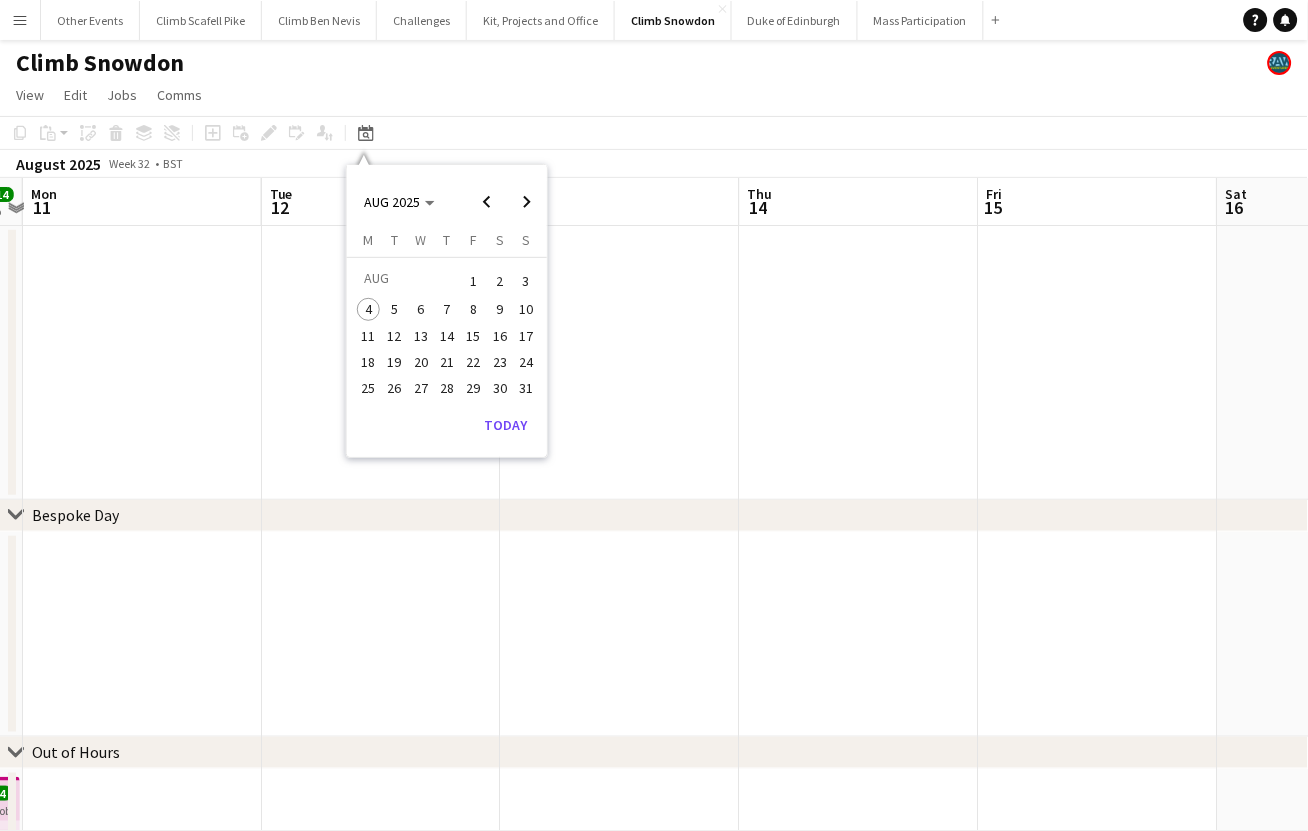 click on "Monday M Tuesday T Wednesday W Thursday T Friday F Saturday S Sunday S  AUG   1   2   3   4   5   6   7   8   9   10   11   12   13   14   15   16   17   18   19   20   21   22   23   24   25   26   27   28   29   30   31
Comparison range
Comparison range" at bounding box center [447, 320] 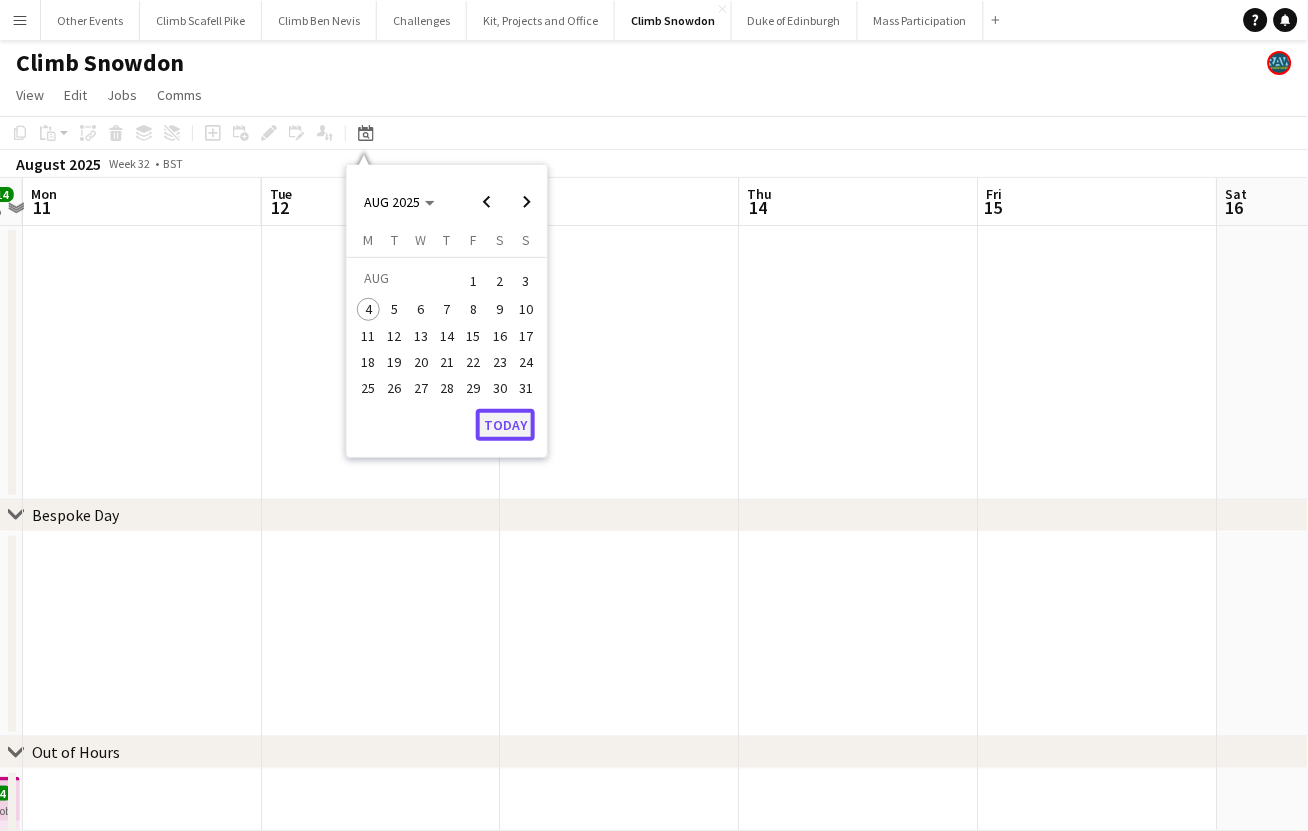 click on "Today" at bounding box center (505, 425) 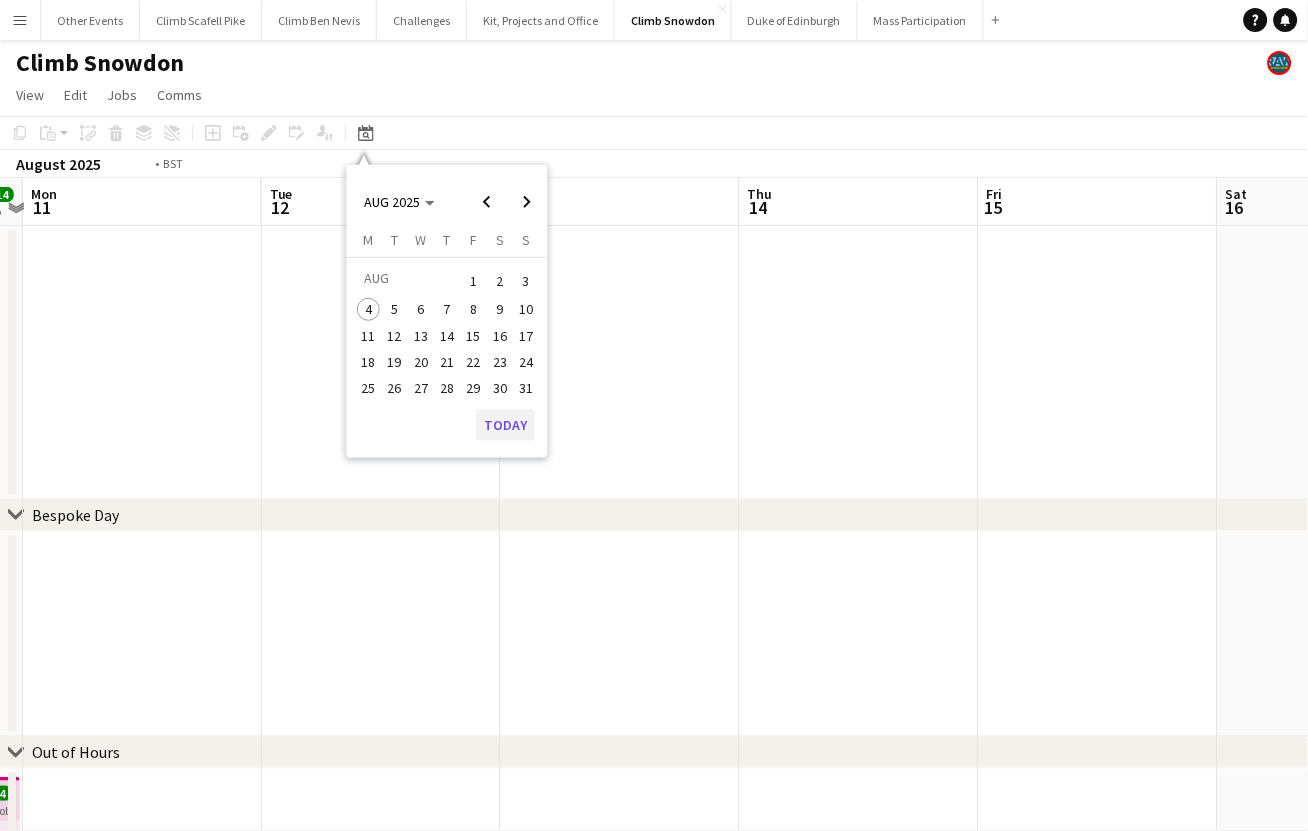 scroll, scrollTop: 0, scrollLeft: 687, axis: horizontal 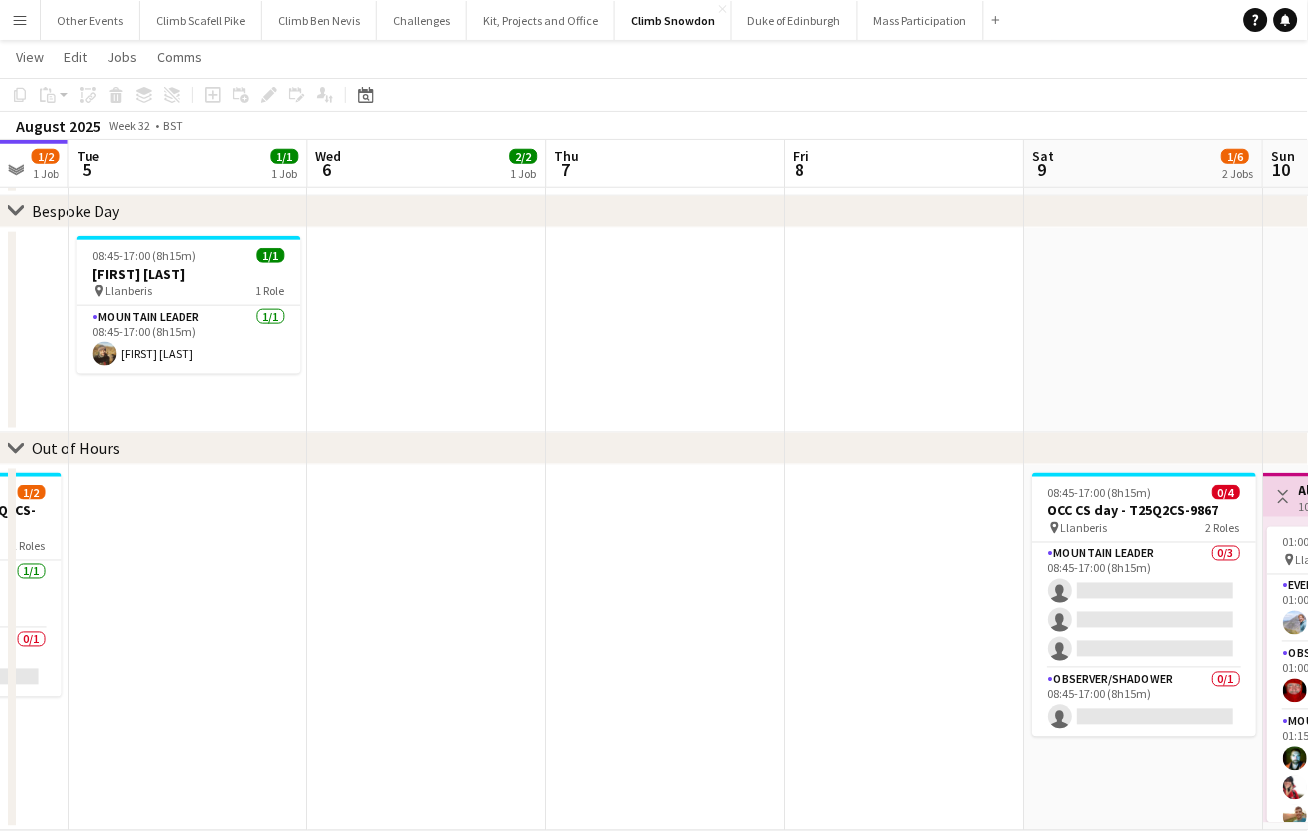 drag, startPoint x: 644, startPoint y: 637, endPoint x: 615, endPoint y: 641, distance: 29.274563 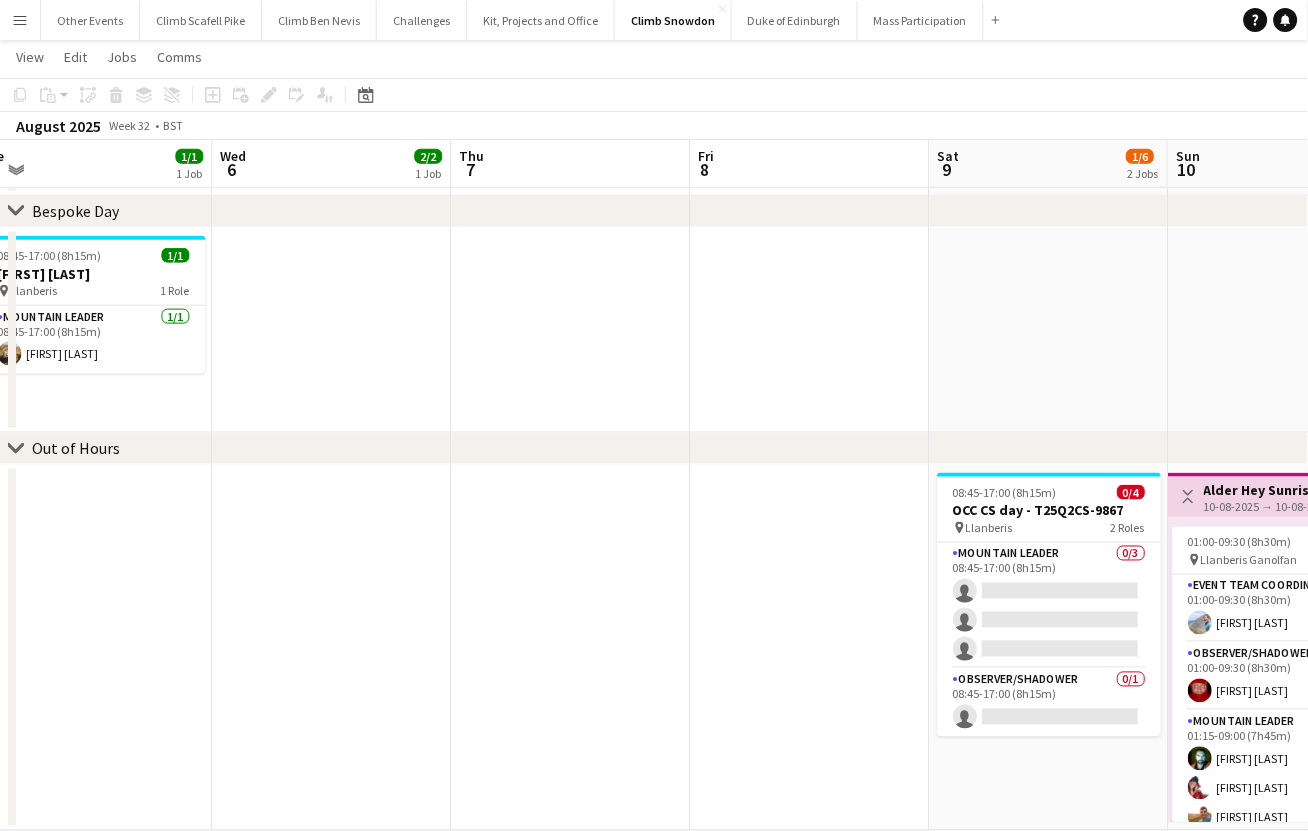 scroll, scrollTop: 0, scrollLeft: 735, axis: horizontal 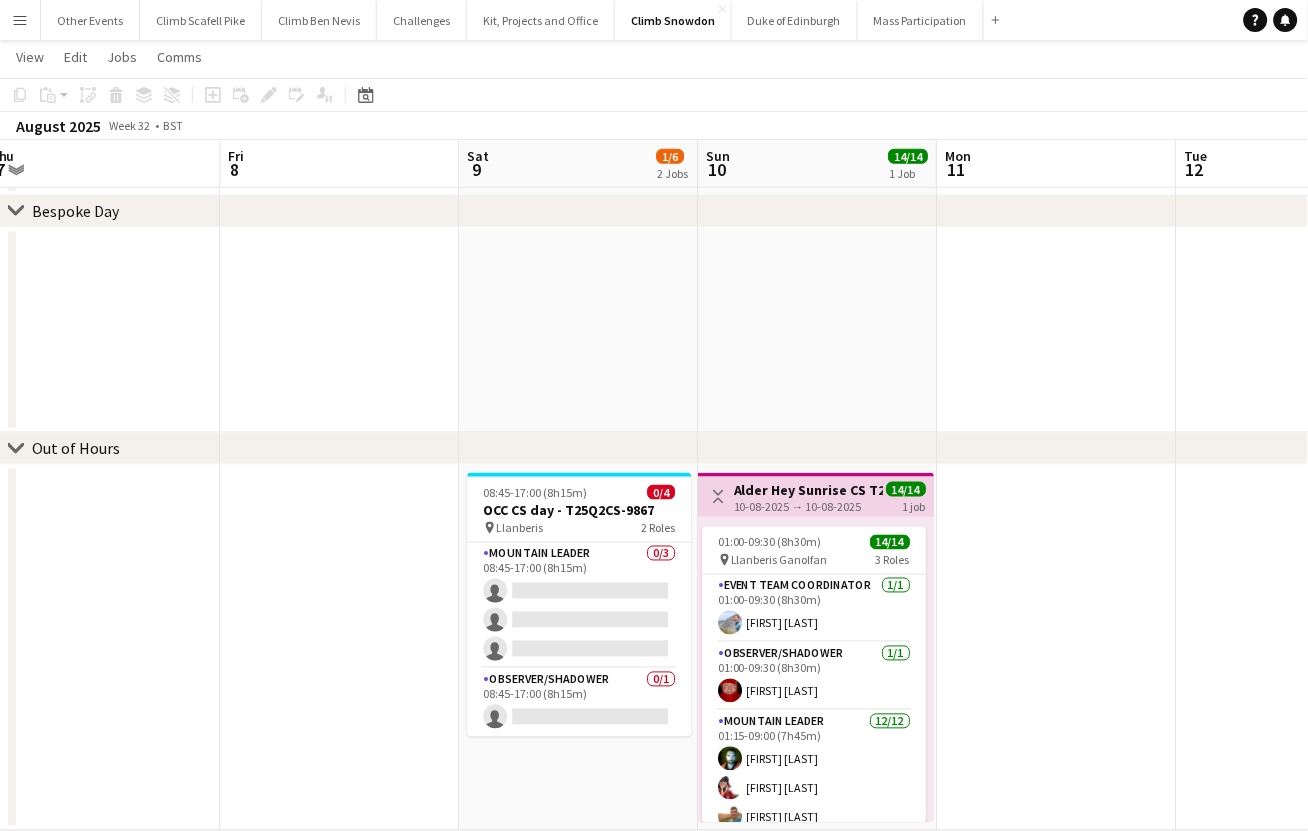 drag, startPoint x: 918, startPoint y: 593, endPoint x: 358, endPoint y: 697, distance: 569.57526 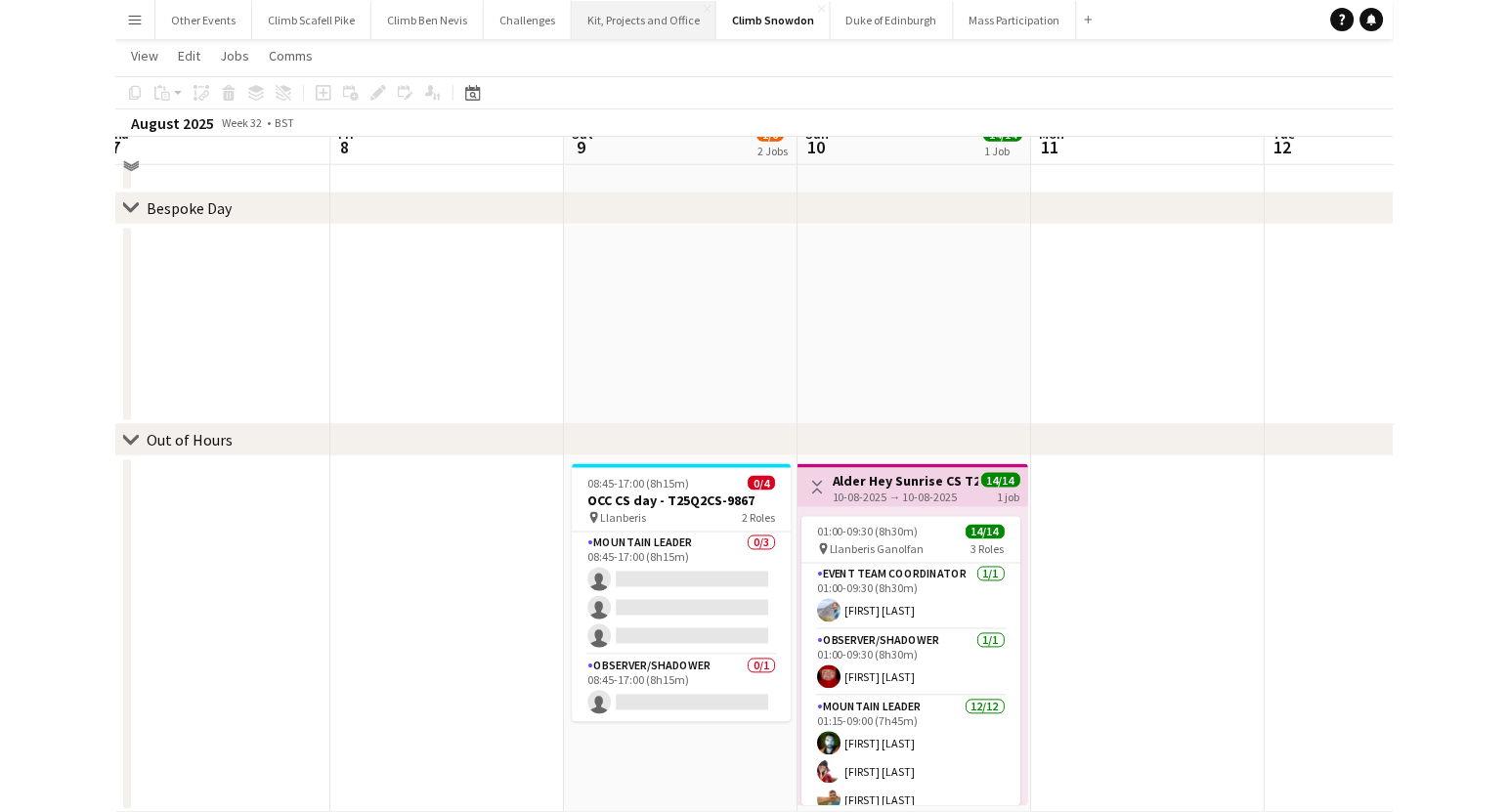 scroll, scrollTop: 295, scrollLeft: 0, axis: vertical 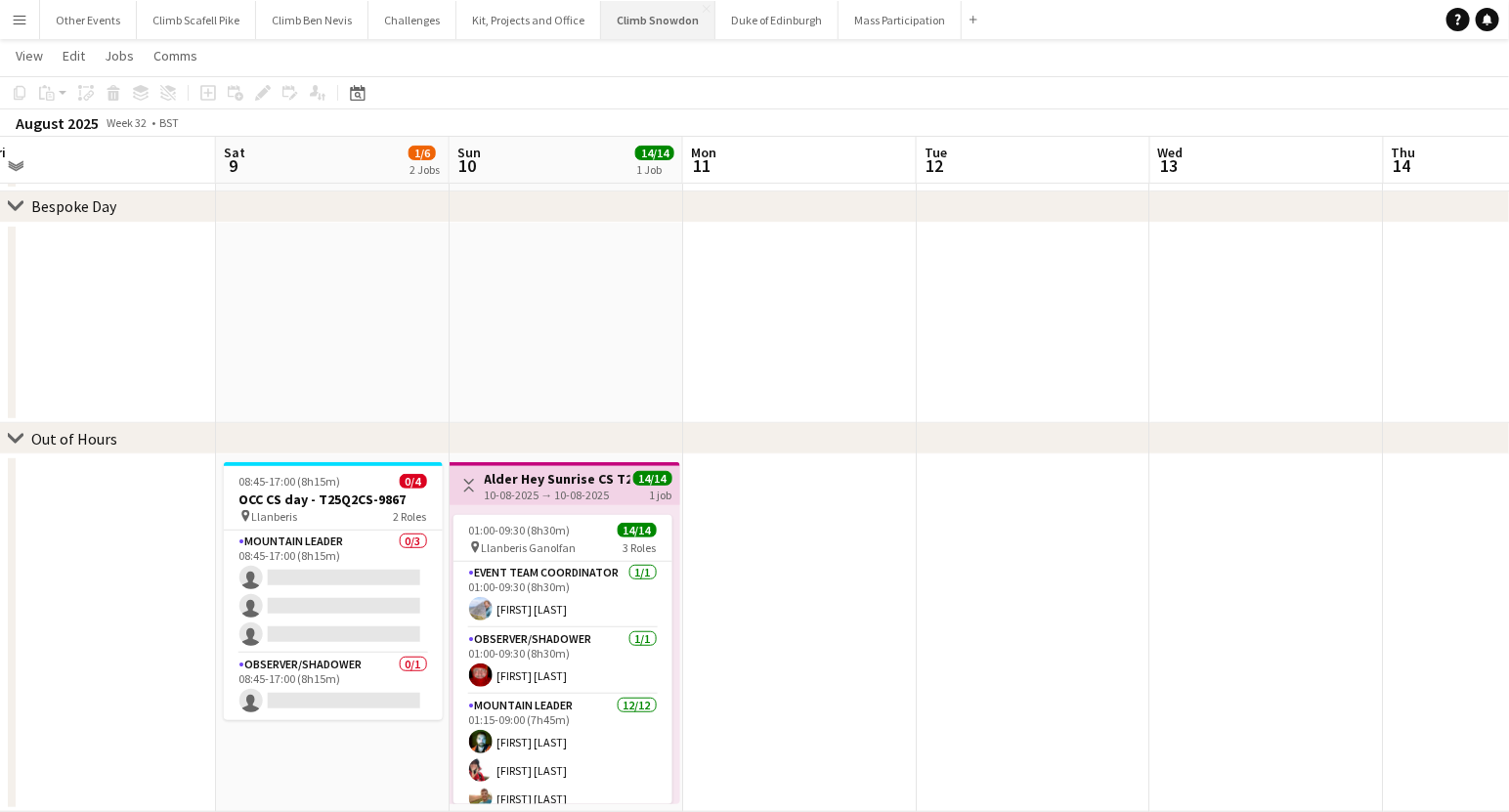 click on "Climb Snowdon
Close" at bounding box center [658, 20] 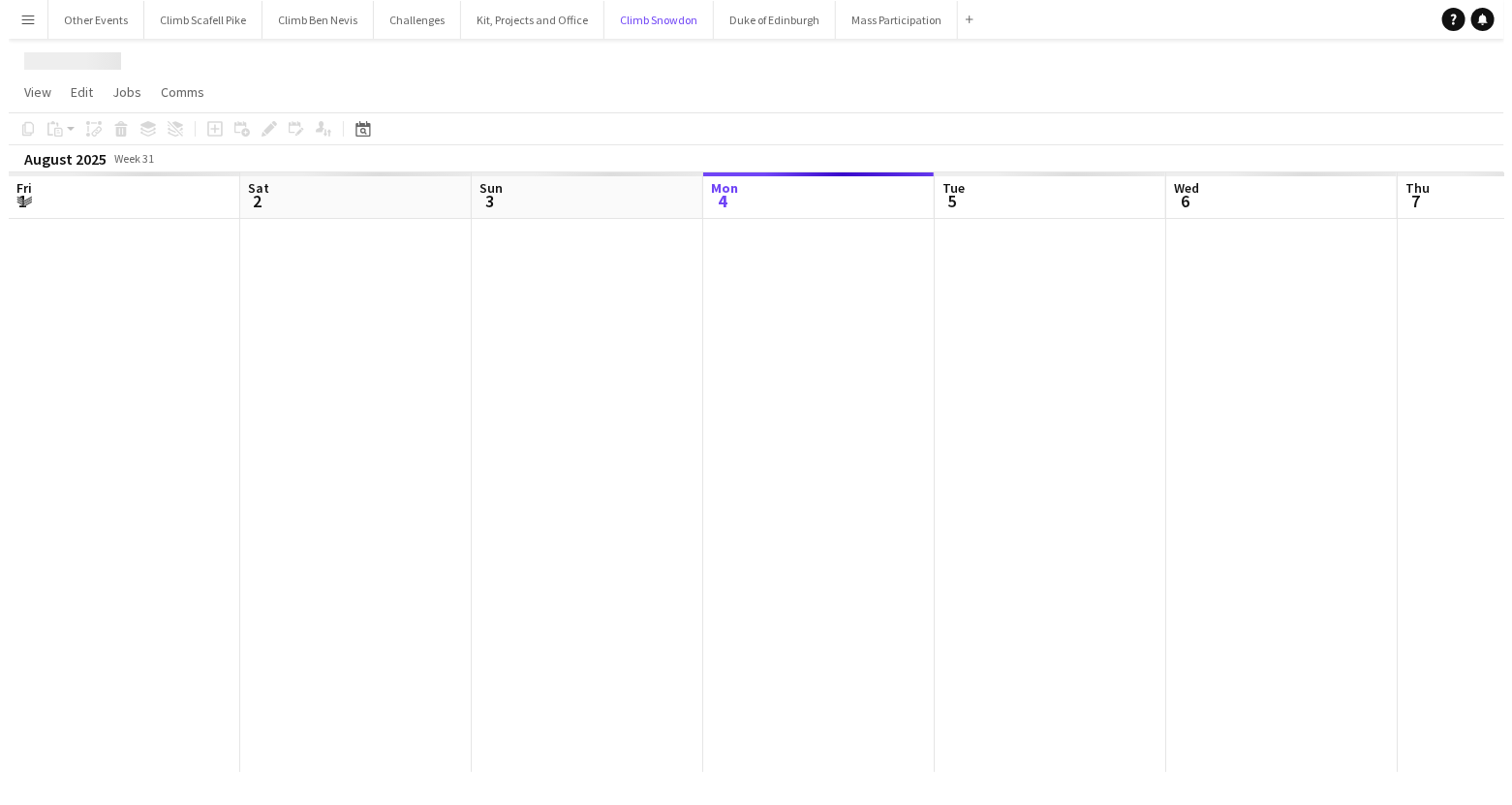 scroll, scrollTop: 0, scrollLeft: 0, axis: both 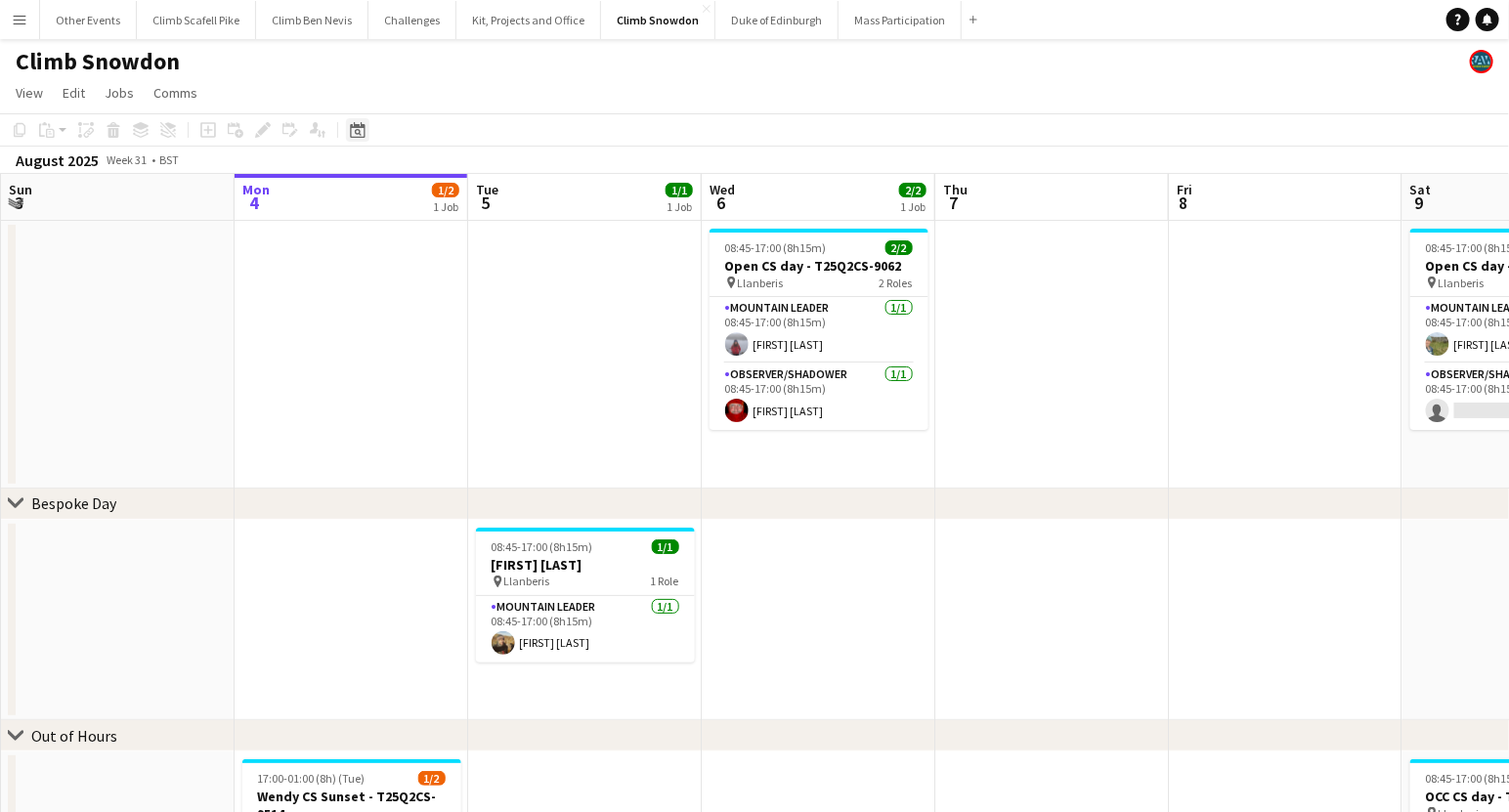 click on "Date picker" at bounding box center (358, 130) 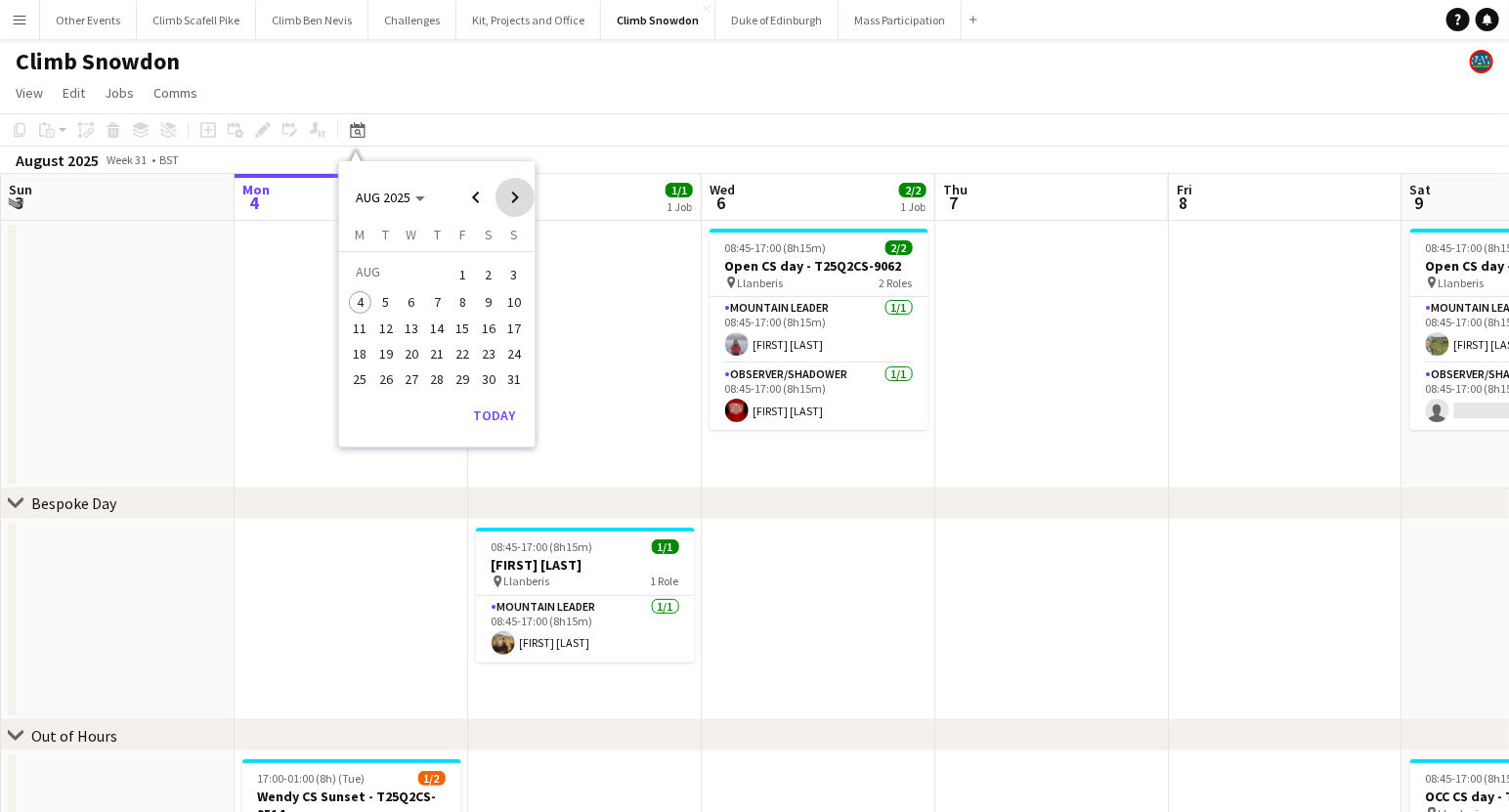 click at bounding box center [515, 197] 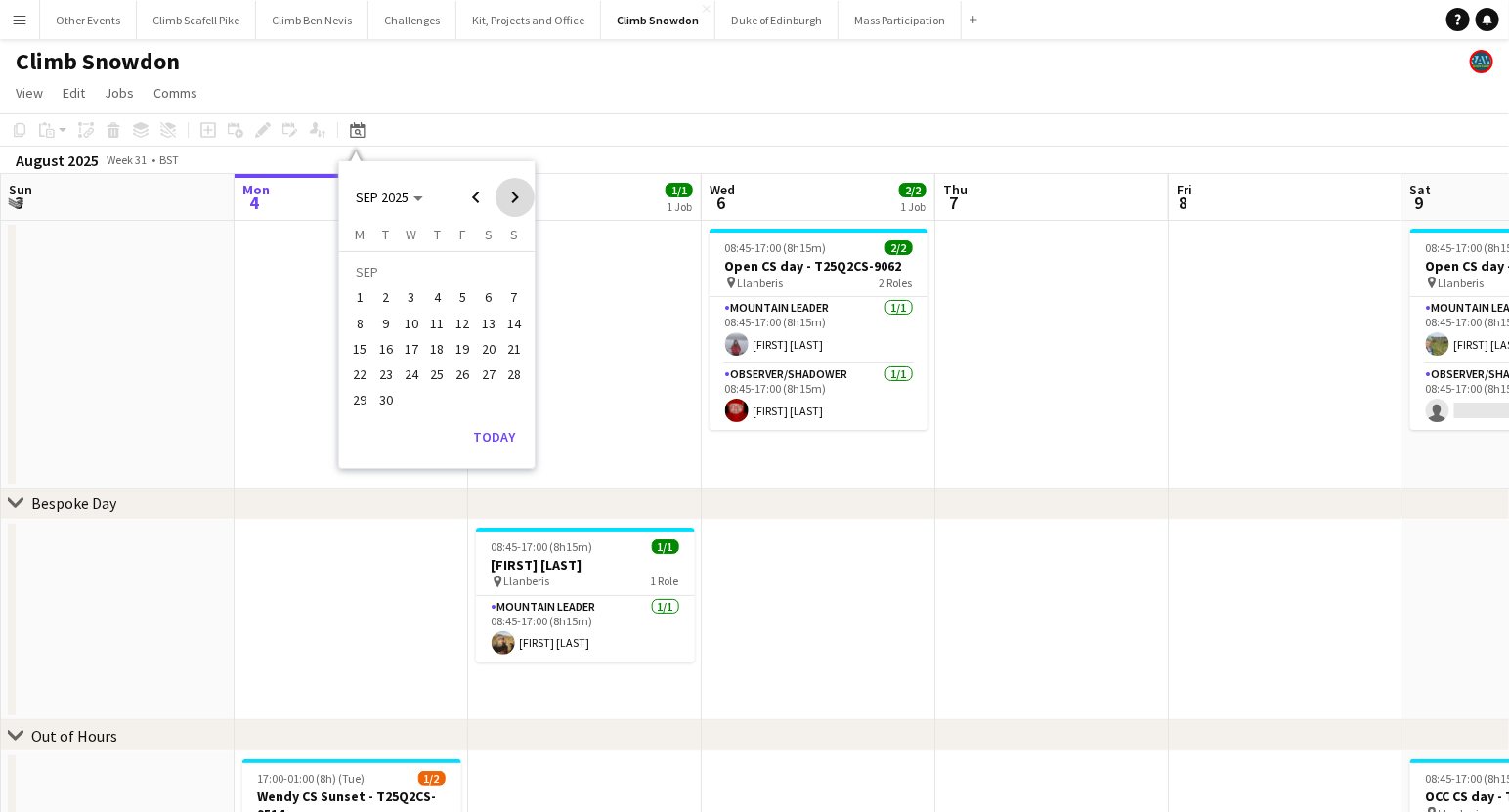click at bounding box center (515, 197) 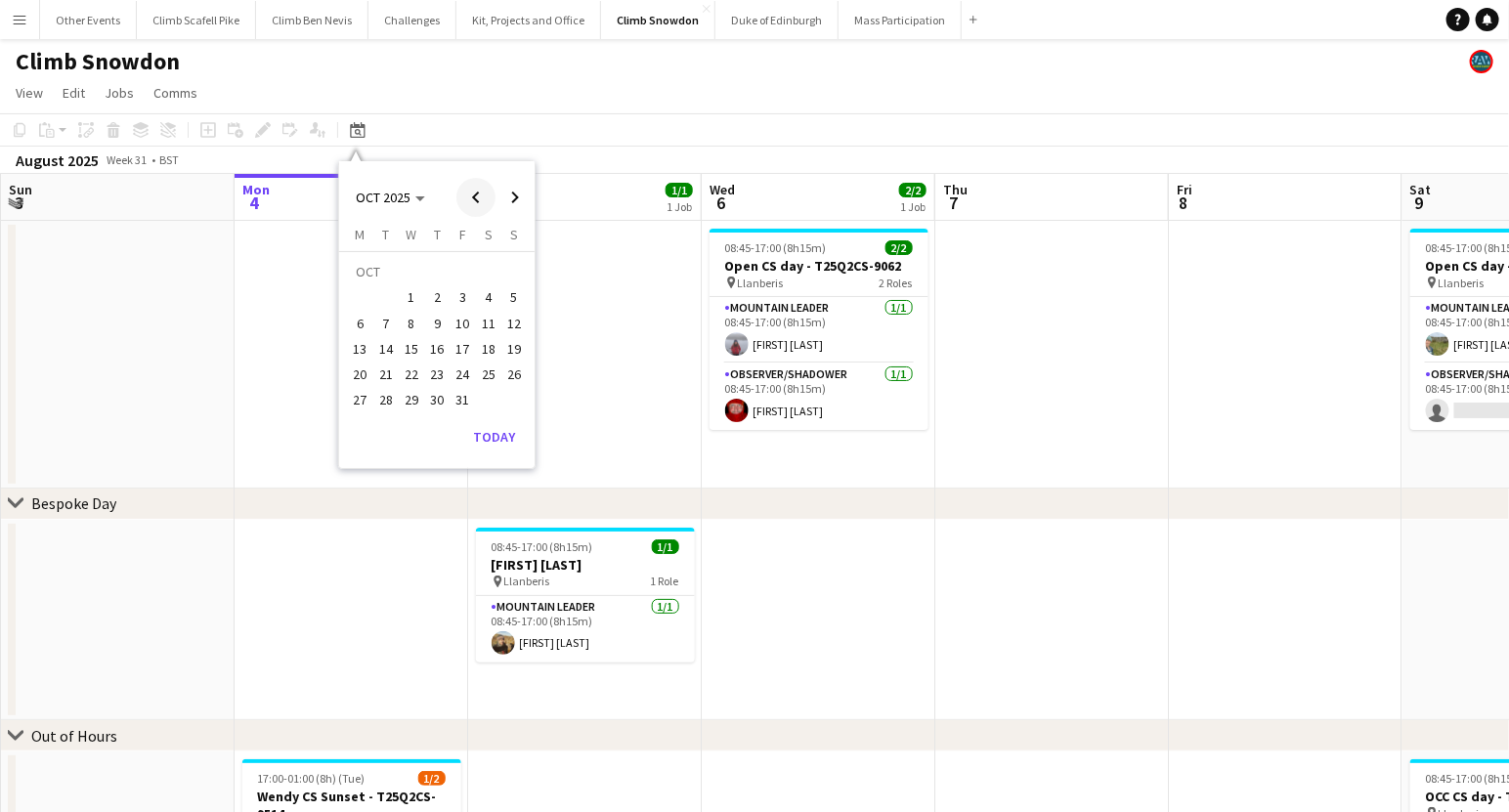 click at bounding box center [476, 197] 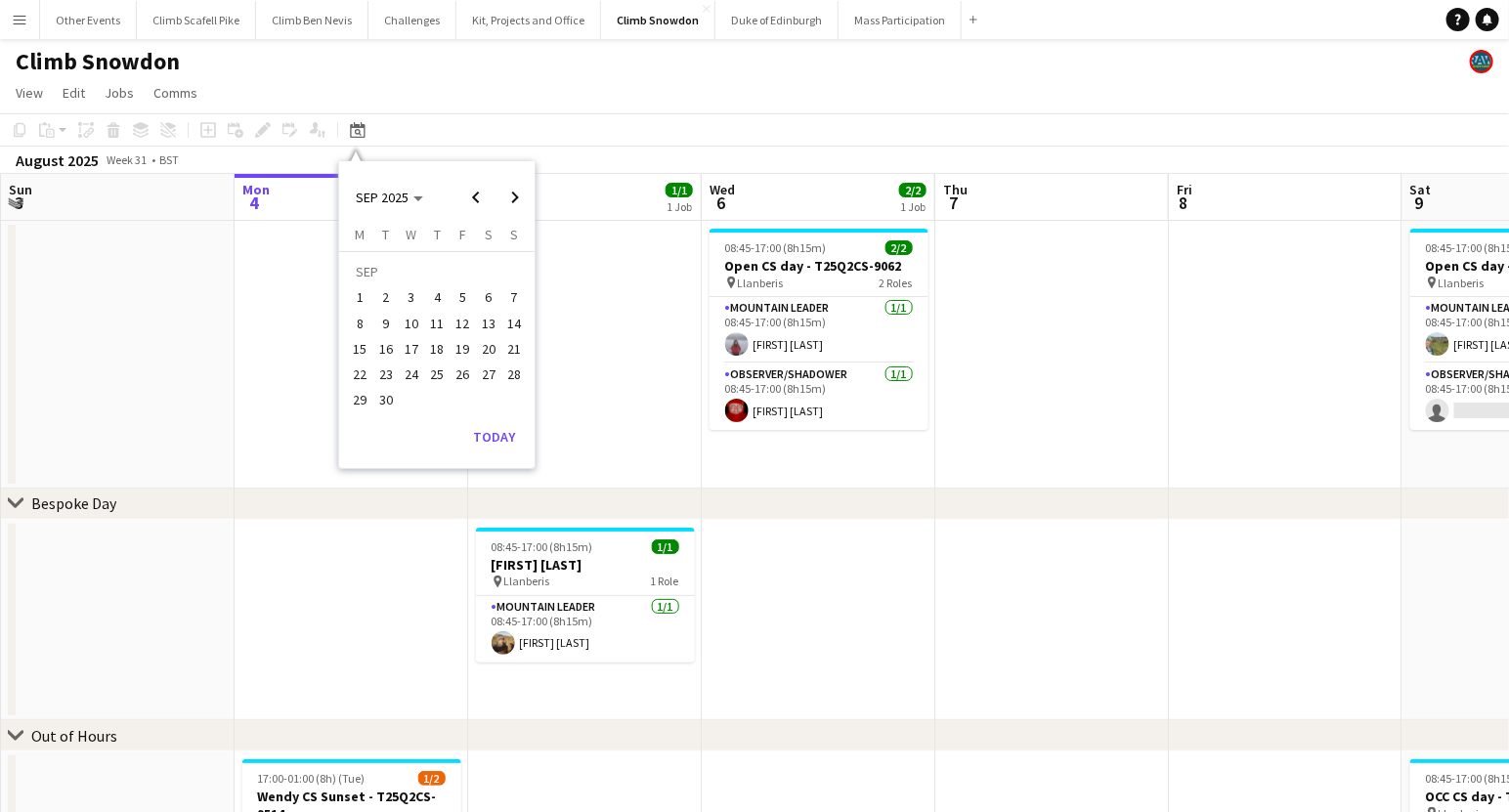 click on "6" at bounding box center (489, 298) 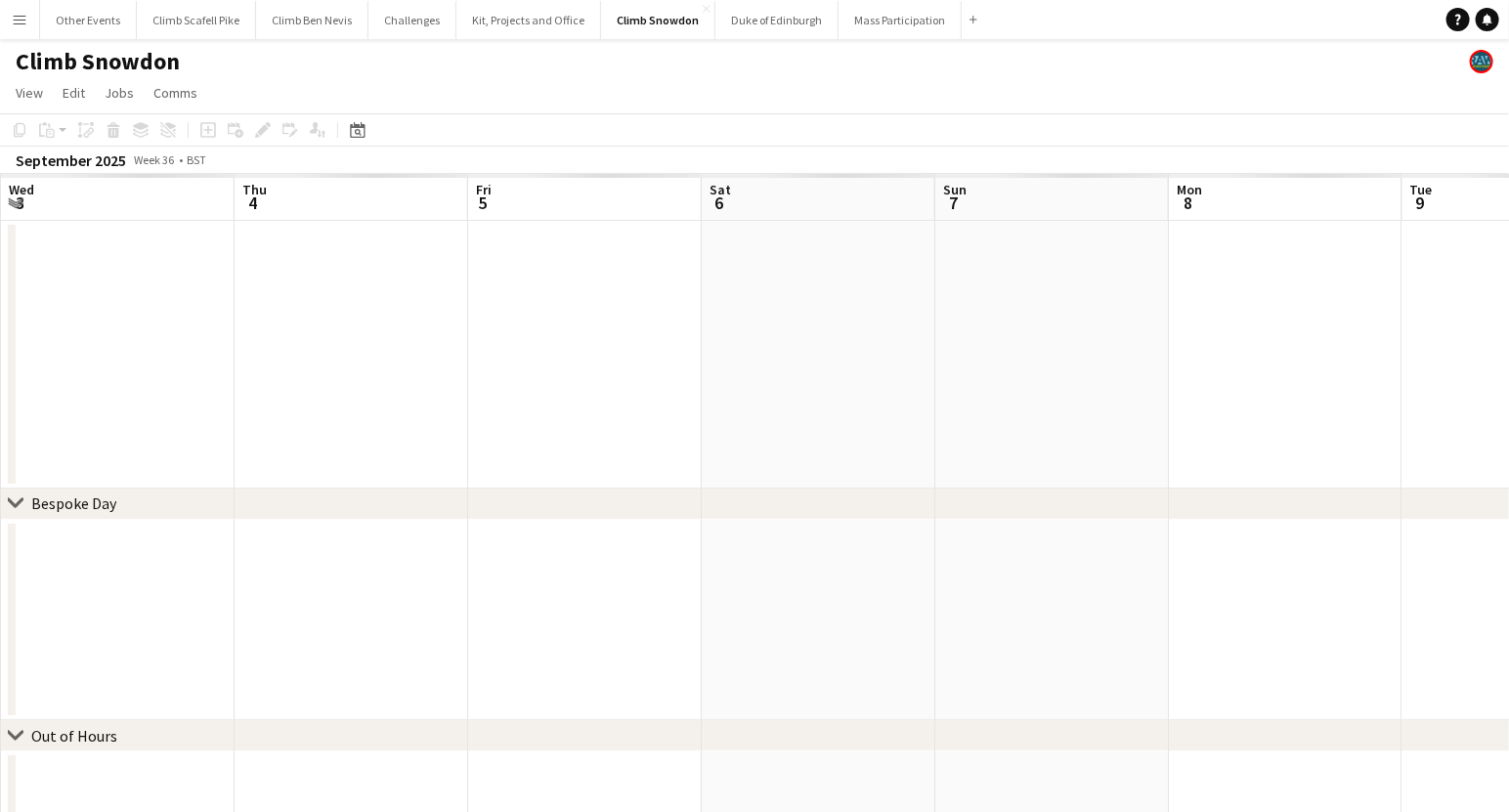 scroll, scrollTop: 0, scrollLeft: 671, axis: horizontal 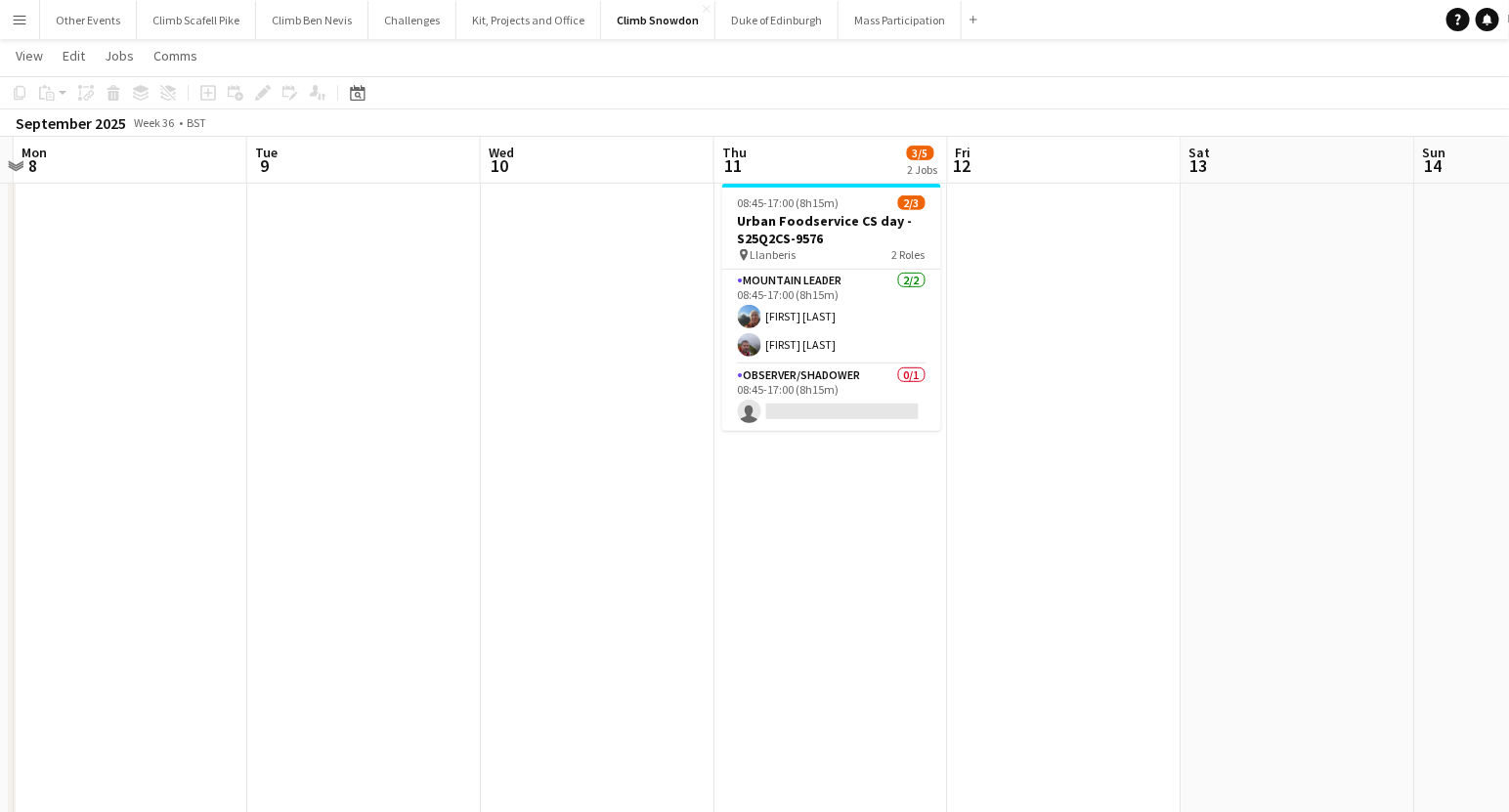 drag, startPoint x: 1274, startPoint y: 489, endPoint x: 676, endPoint y: 513, distance: 598.48141 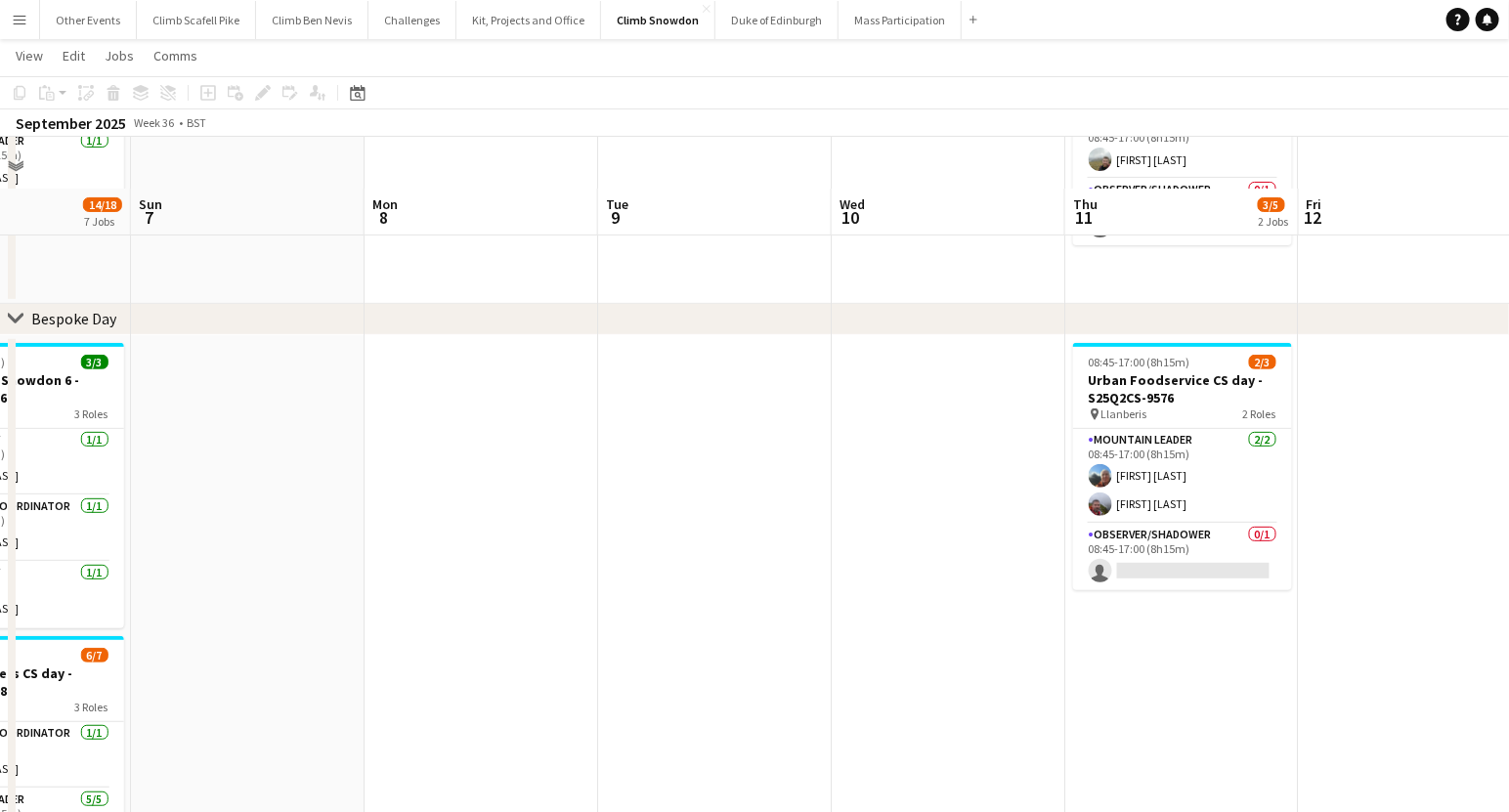 scroll, scrollTop: 162, scrollLeft: 0, axis: vertical 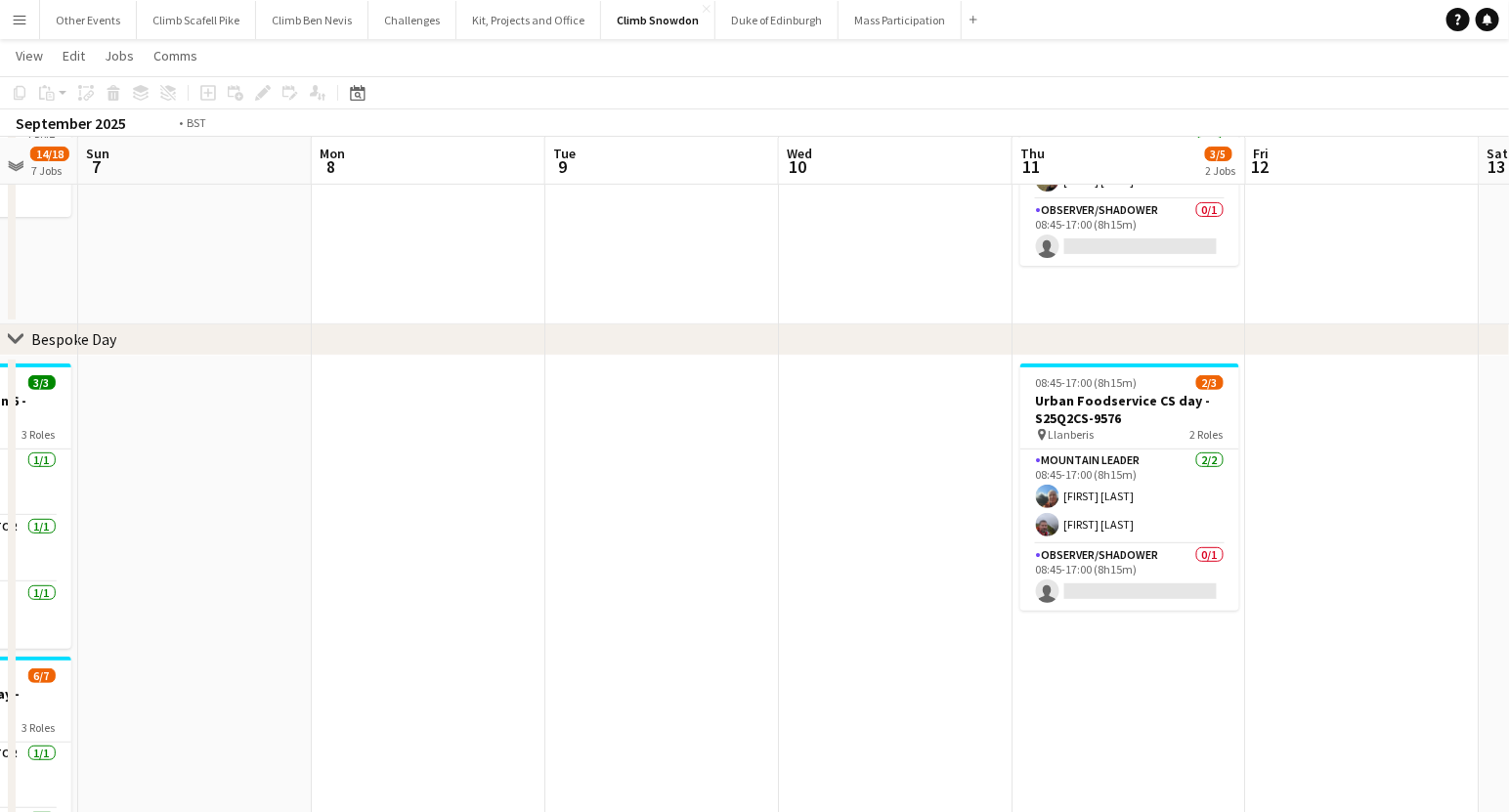drag, startPoint x: 1250, startPoint y: 492, endPoint x: 693, endPoint y: 529, distance: 558.2276 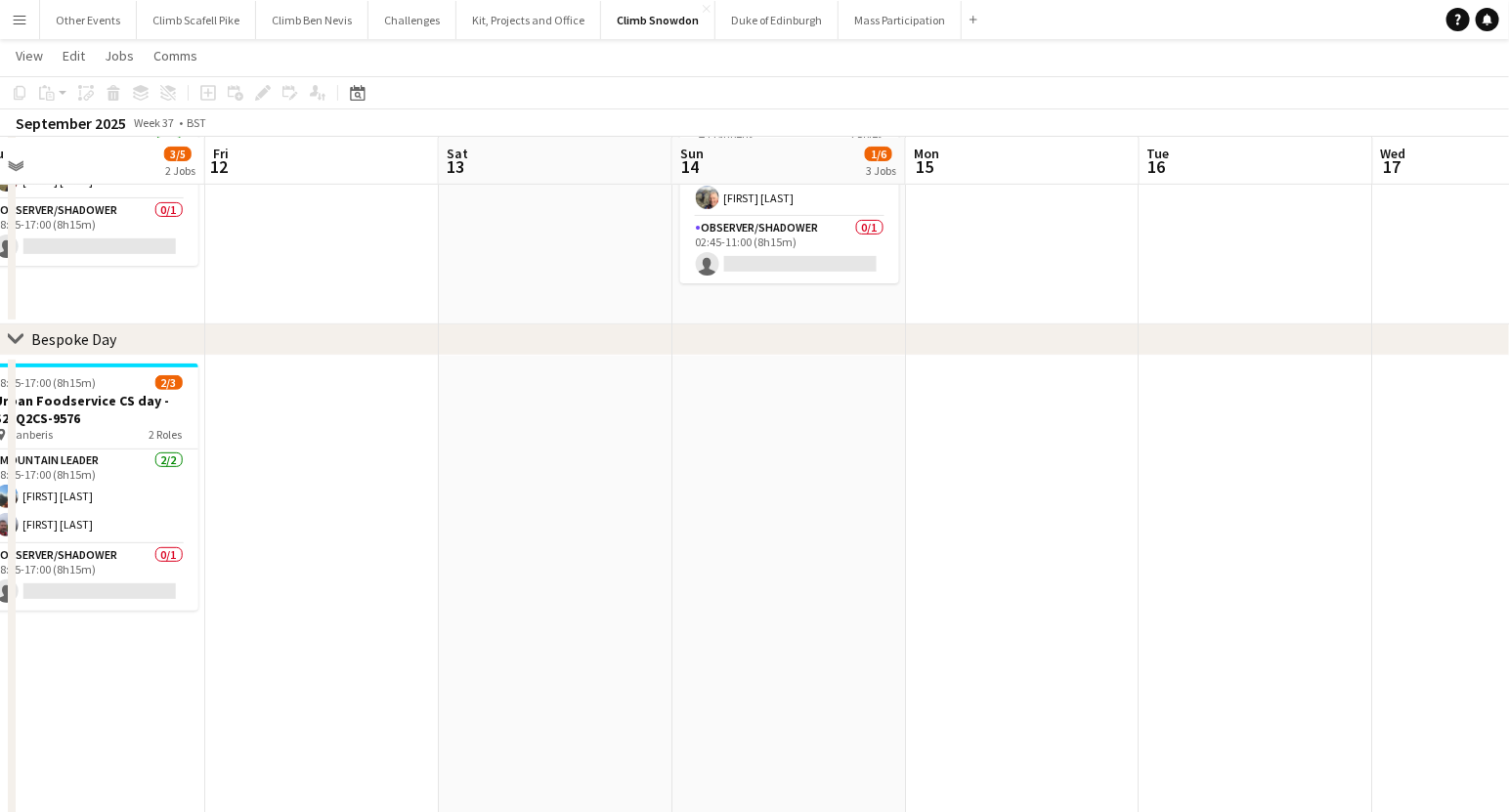drag, startPoint x: 1180, startPoint y: 520, endPoint x: 290, endPoint y: 636, distance: 897.5277 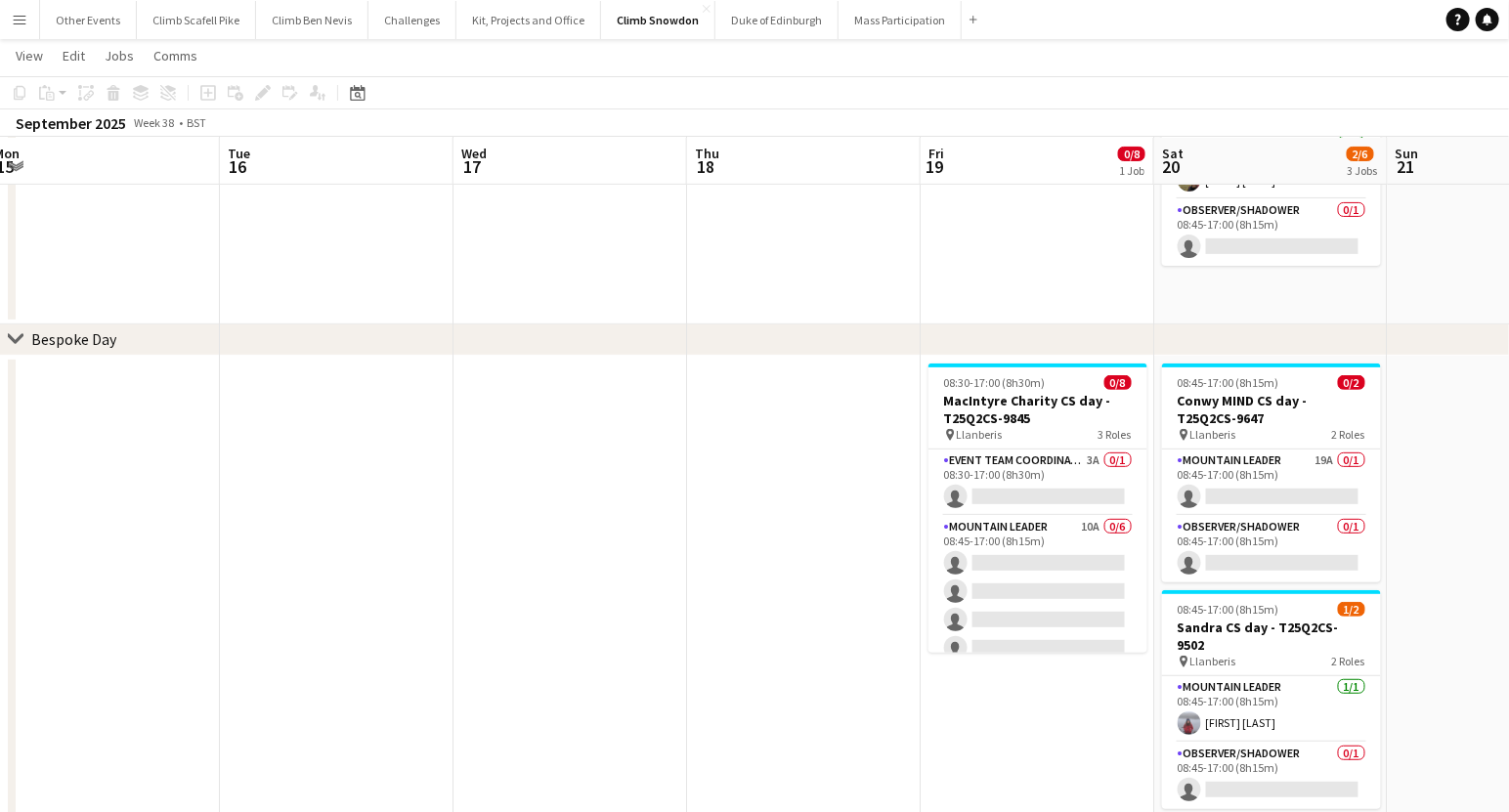 drag, startPoint x: 1077, startPoint y: 594, endPoint x: 378, endPoint y: 642, distance: 700.64613 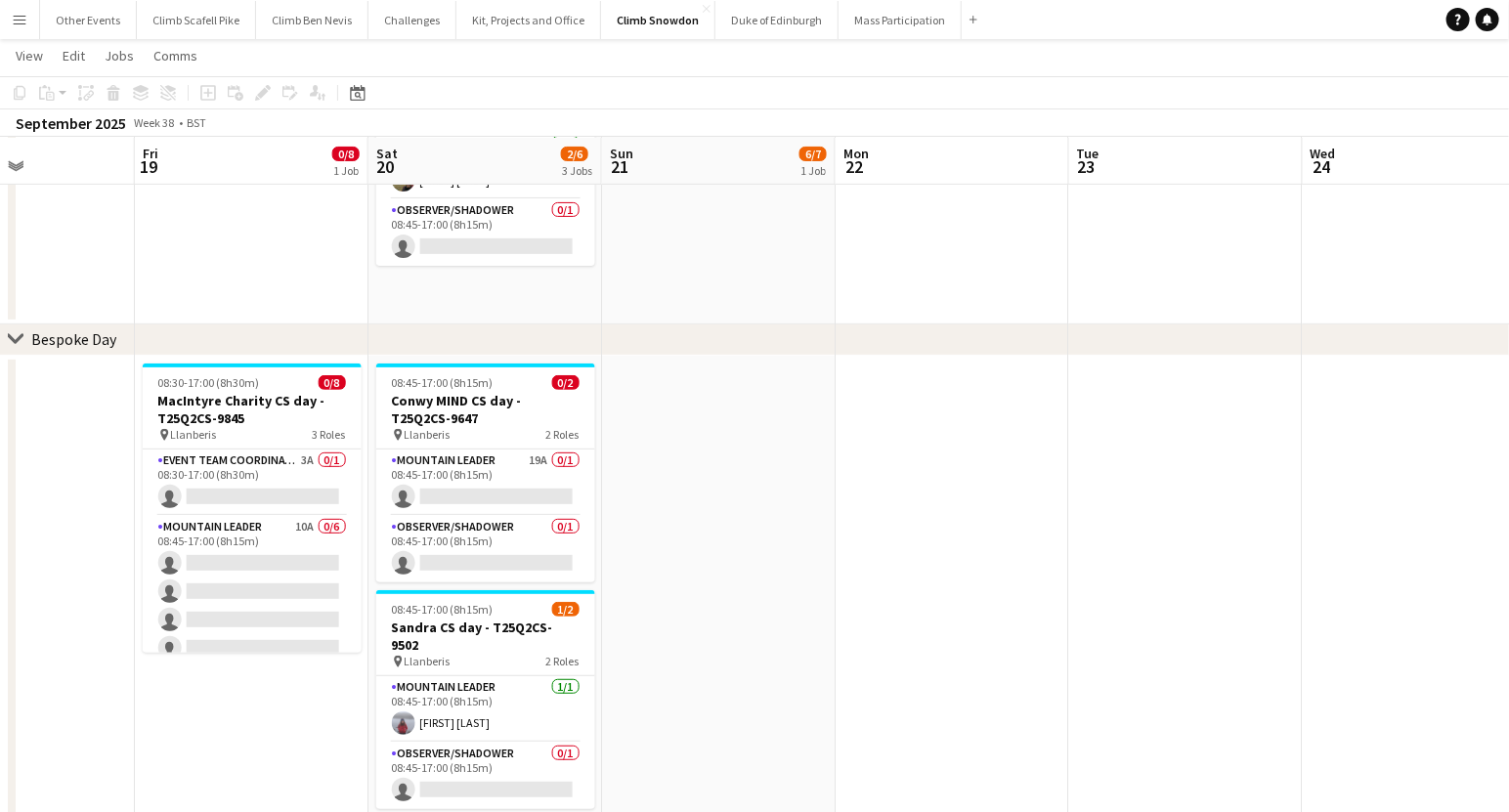 scroll, scrollTop: 0, scrollLeft: 720, axis: horizontal 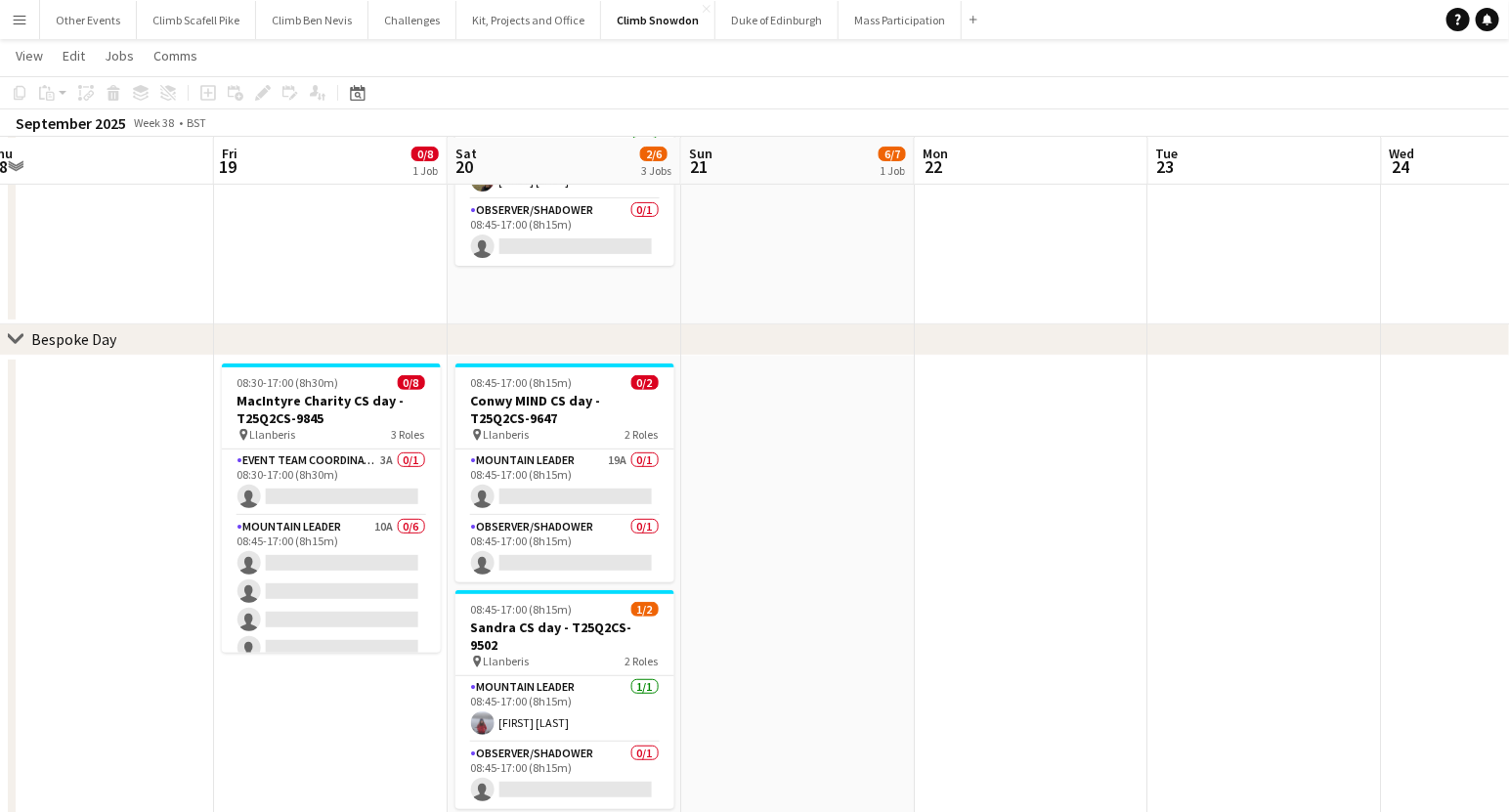 drag, startPoint x: 1259, startPoint y: 505, endPoint x: 1018, endPoint y: 525, distance: 241.82845 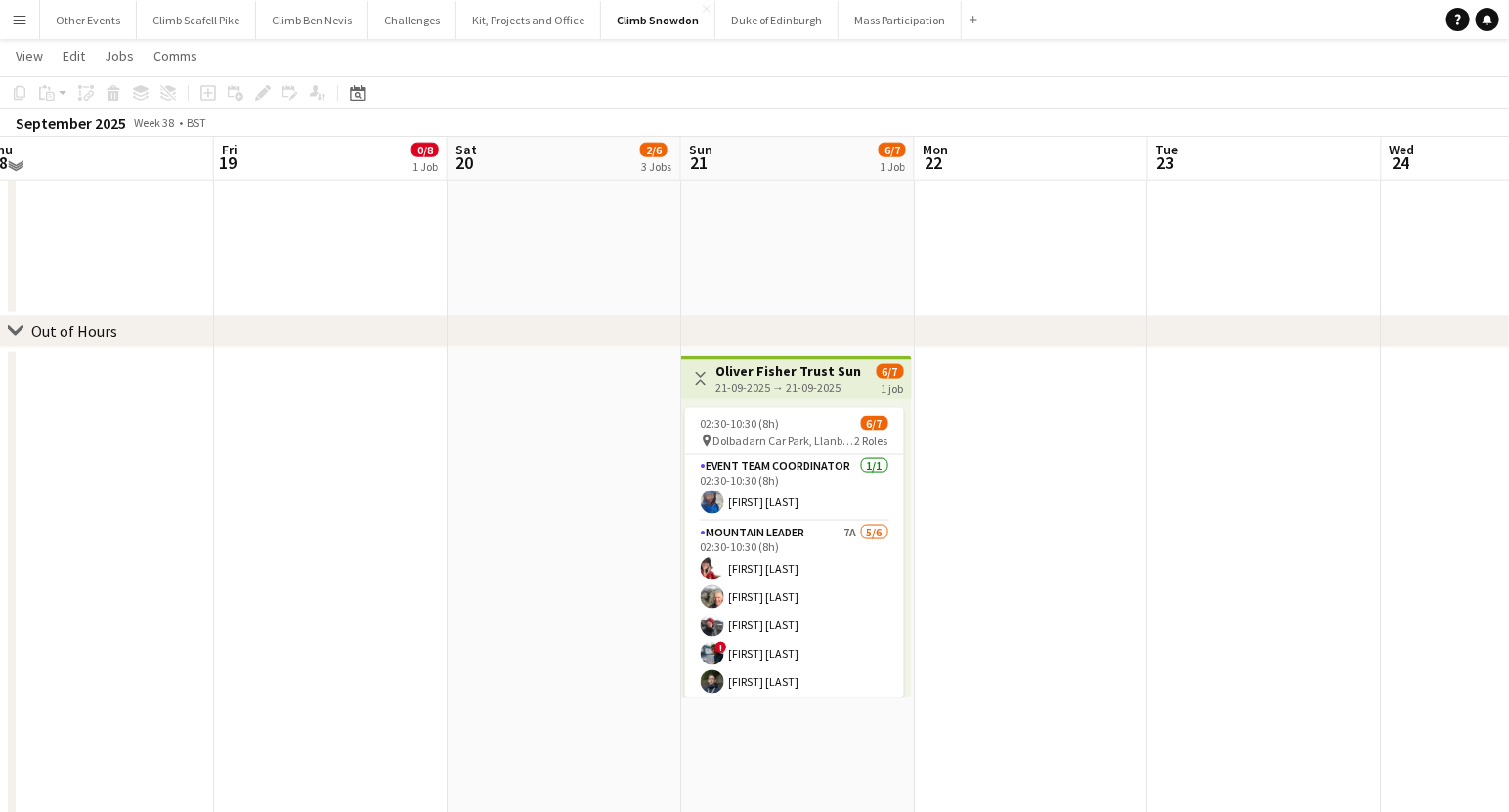 scroll, scrollTop: 1061, scrollLeft: 0, axis: vertical 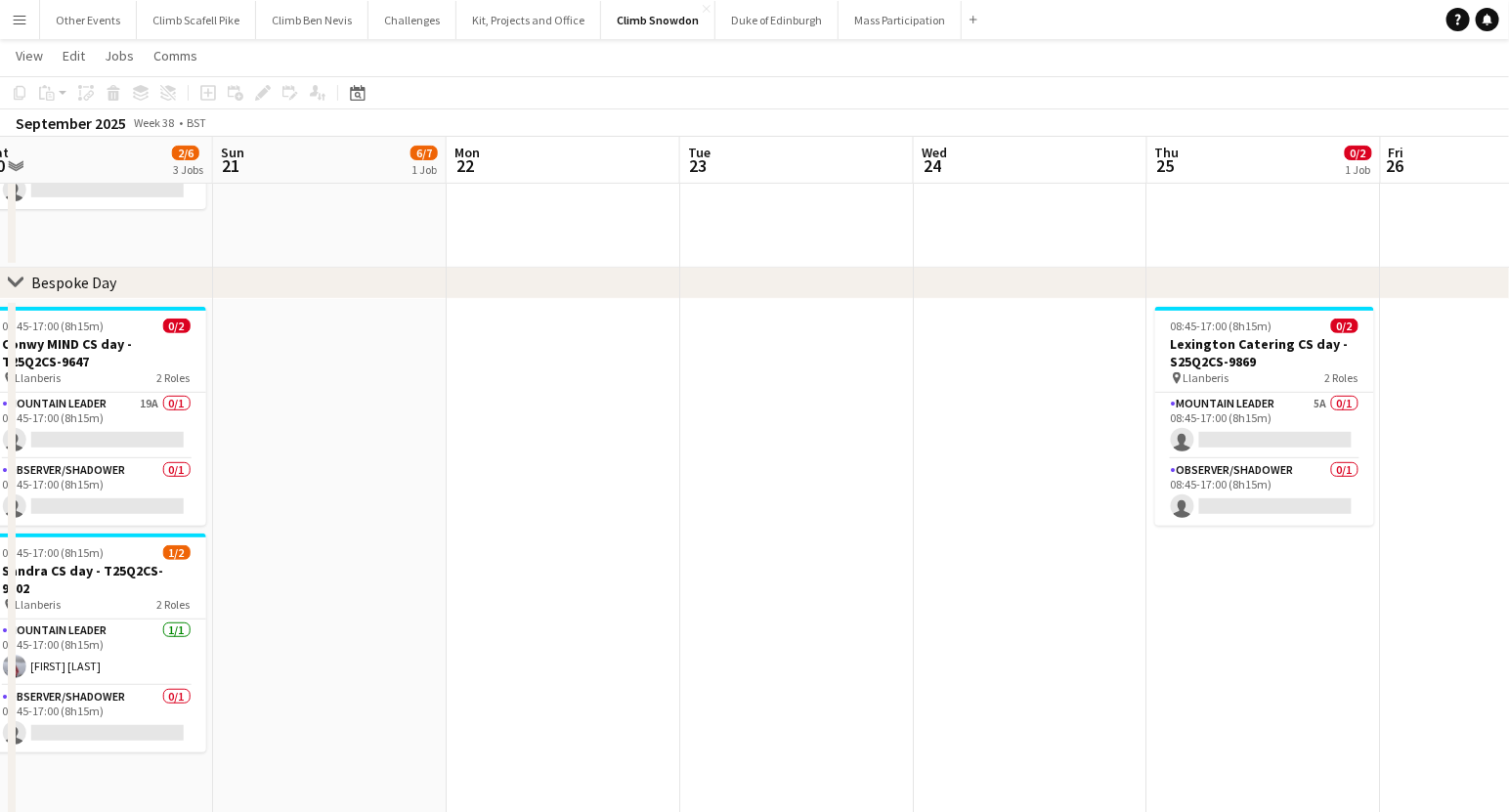 drag, startPoint x: 1129, startPoint y: 572, endPoint x: 827, endPoint y: 593, distance: 302.7293 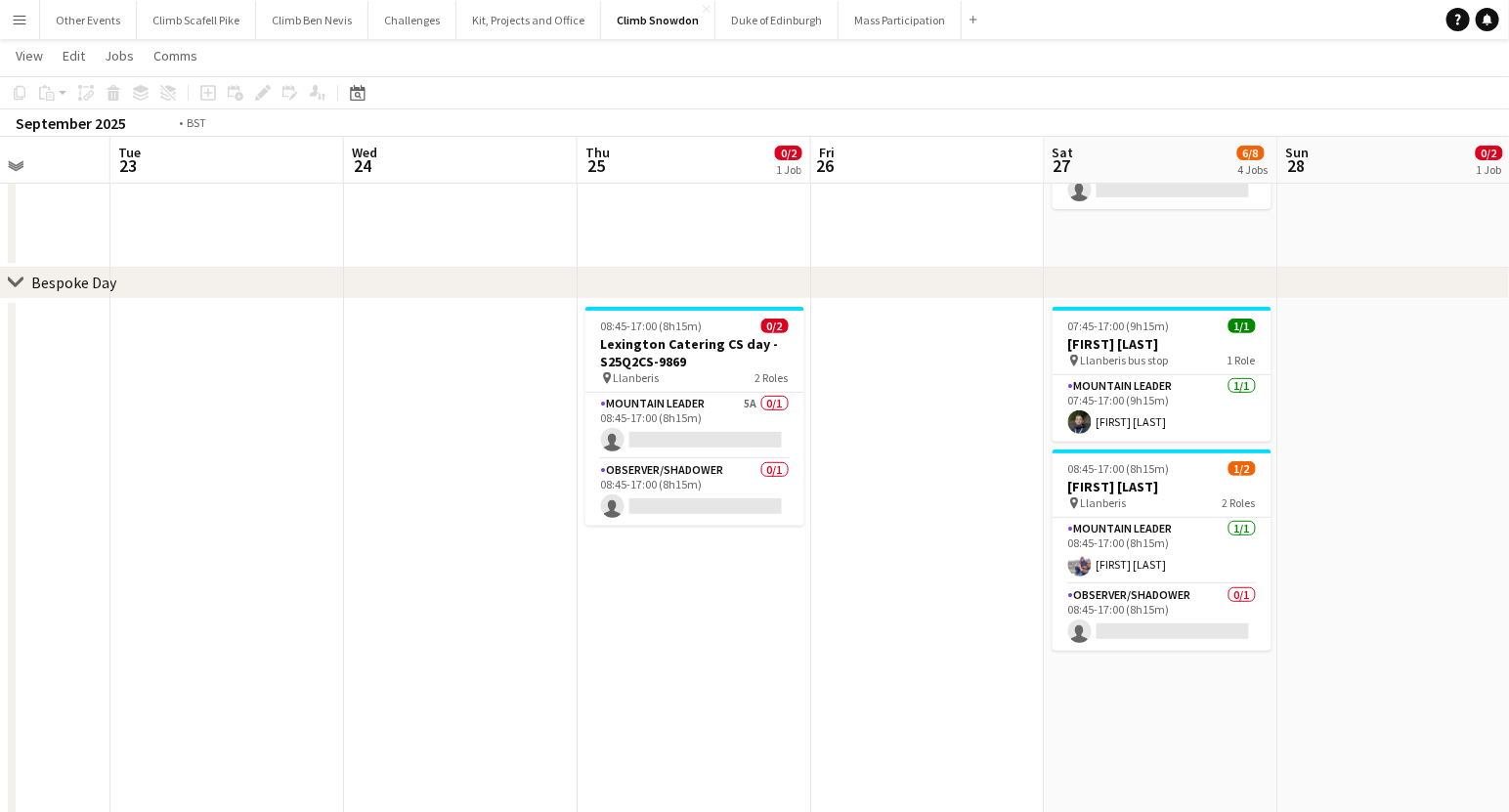 drag, startPoint x: 1014, startPoint y: 586, endPoint x: 499, endPoint y: 608, distance: 515.47 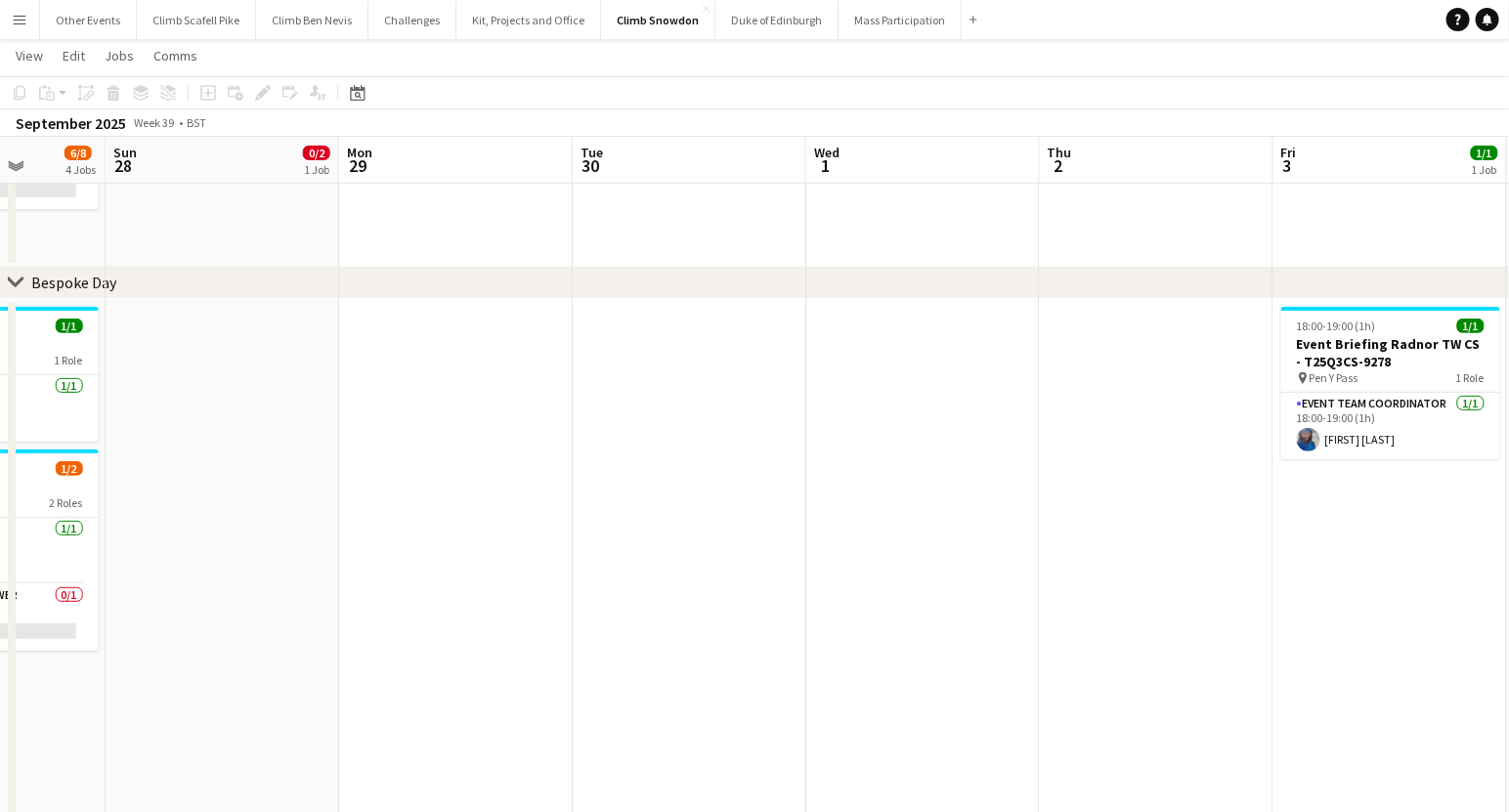 drag, startPoint x: 366, startPoint y: 658, endPoint x: 323, endPoint y: 650, distance: 43.73786 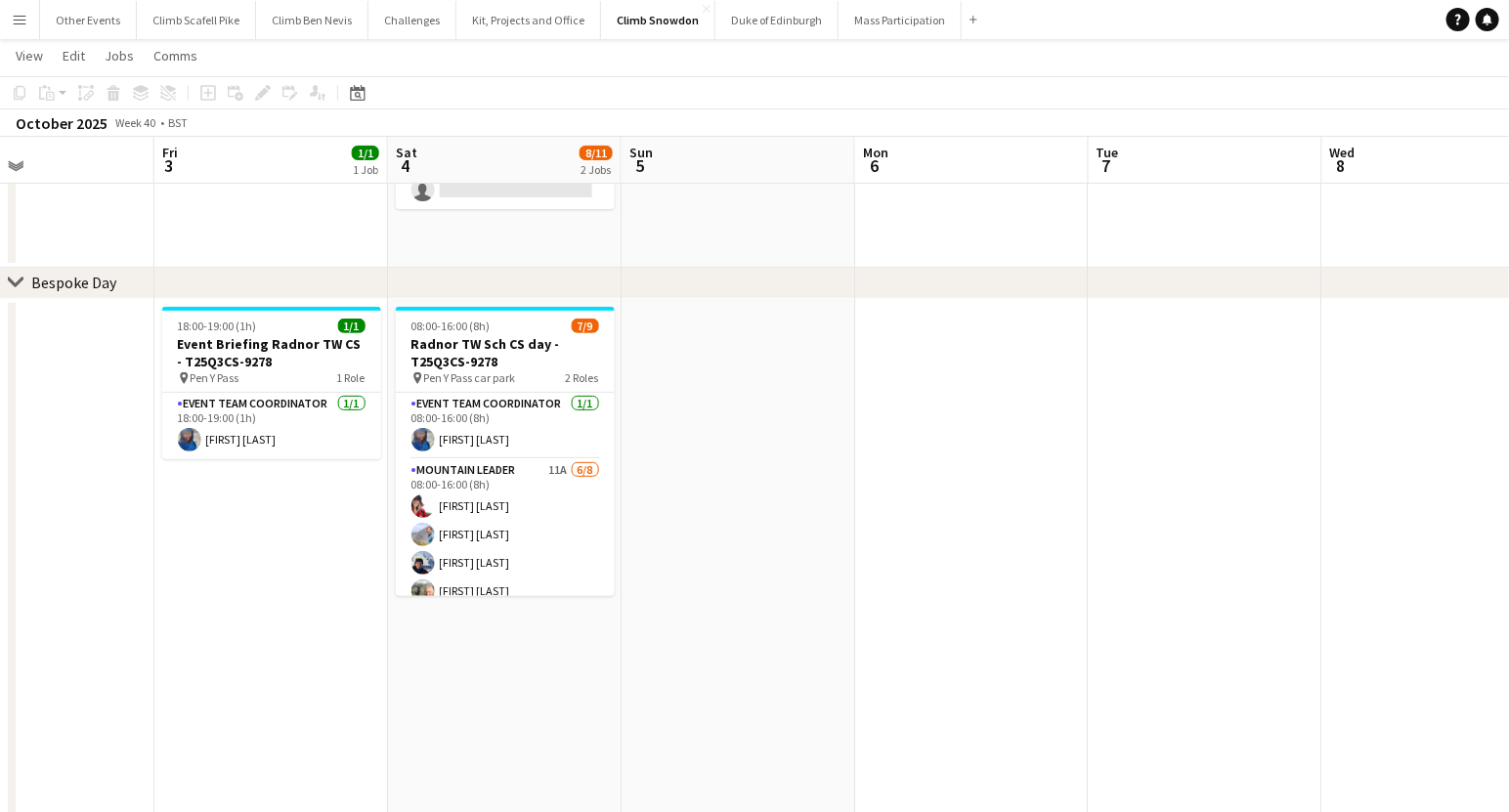 drag, startPoint x: 386, startPoint y: 656, endPoint x: -25, endPoint y: 708, distance: 414.27648 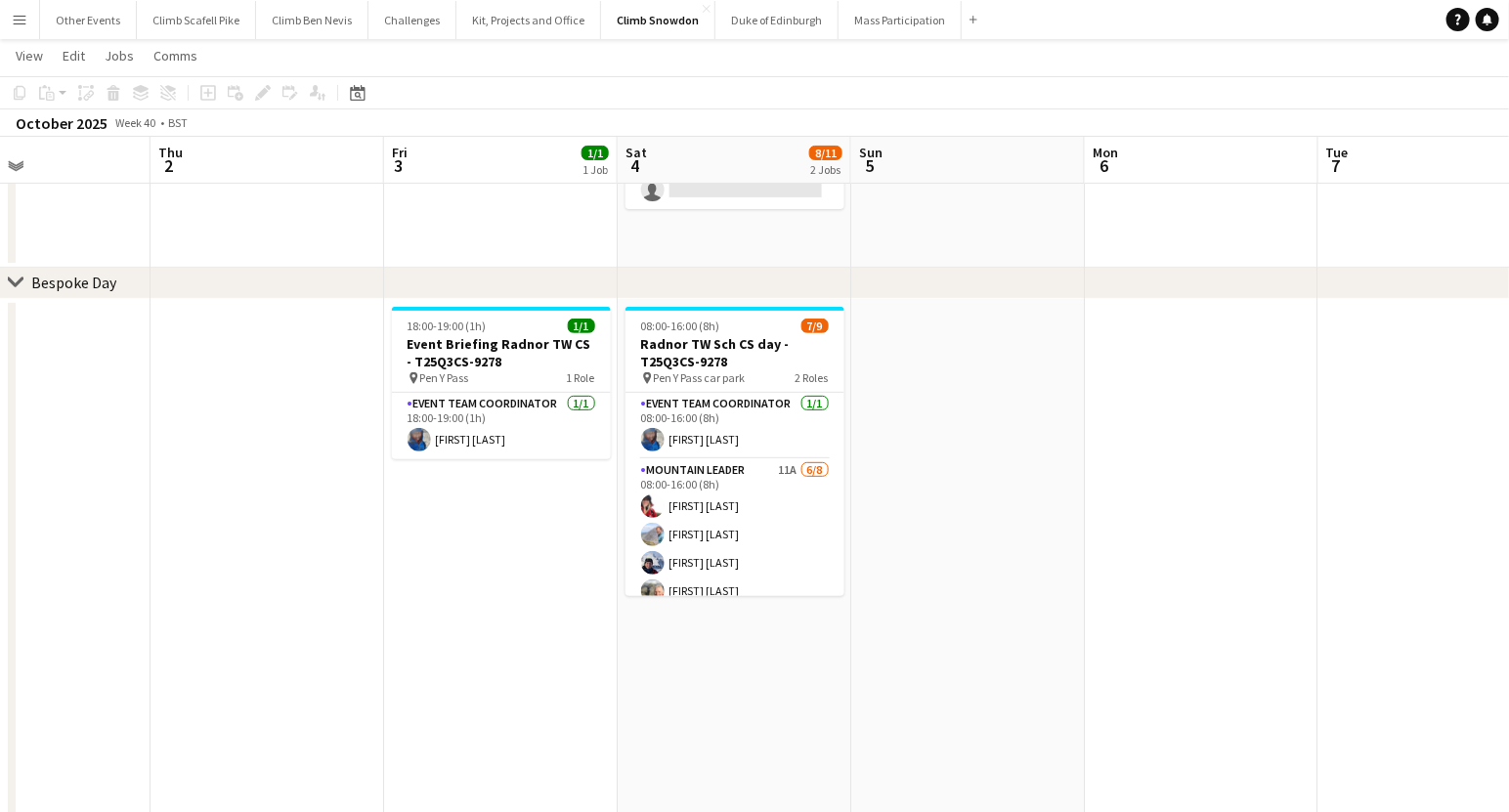 drag, startPoint x: 771, startPoint y: 636, endPoint x: 1003, endPoint y: 590, distance: 236.5164 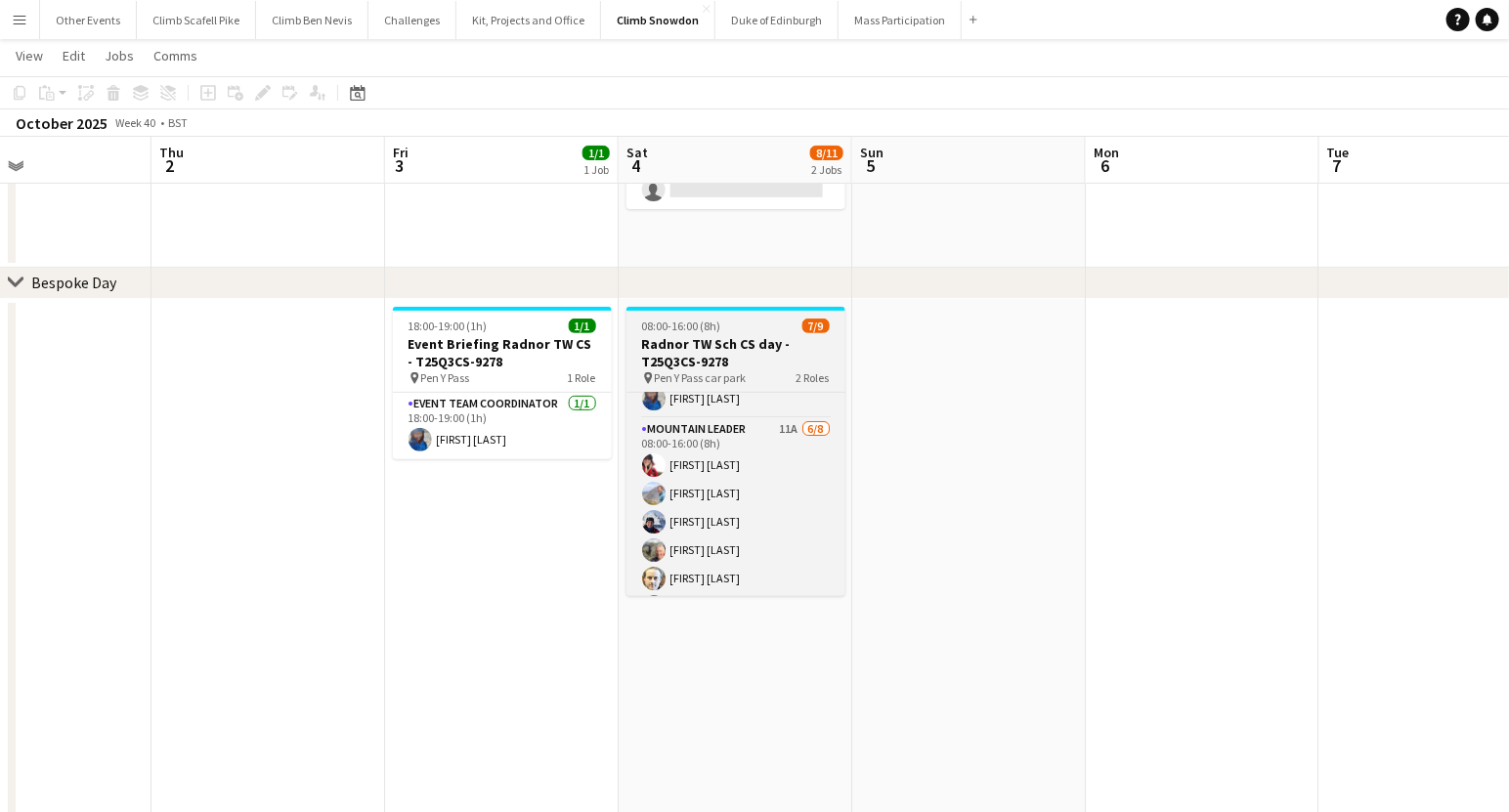 scroll, scrollTop: 13, scrollLeft: 0, axis: vertical 